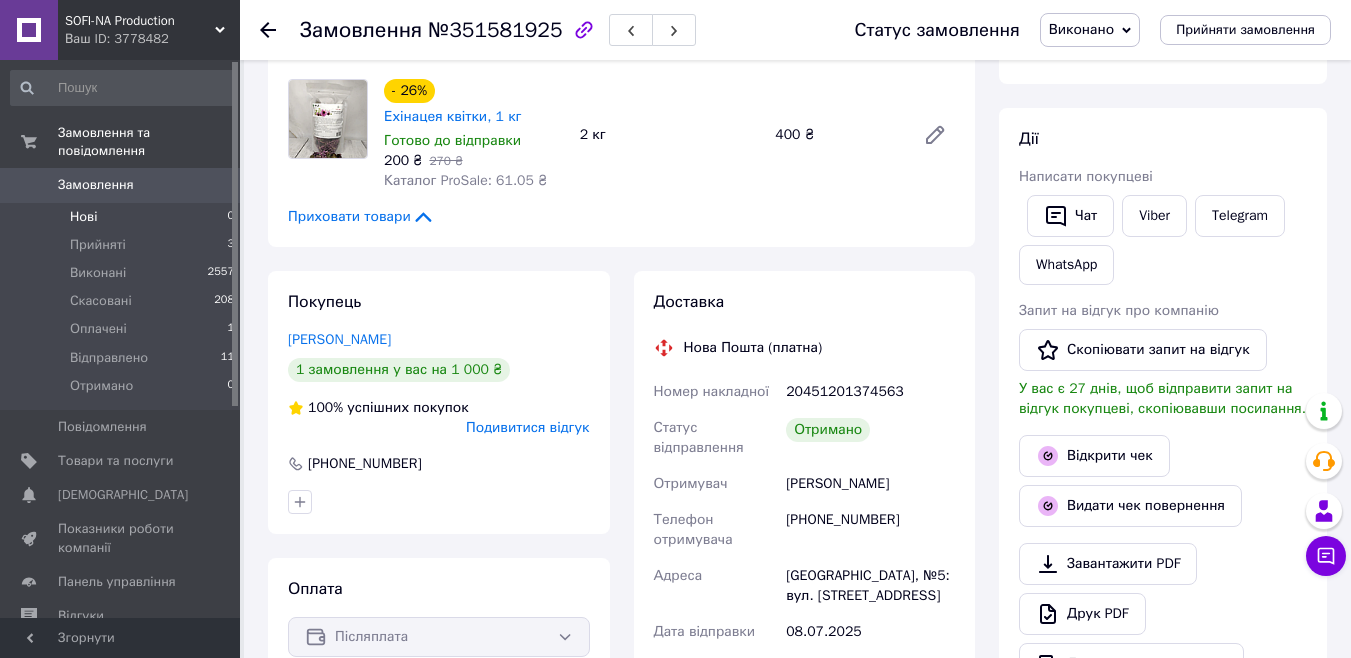 scroll, scrollTop: 256, scrollLeft: 0, axis: vertical 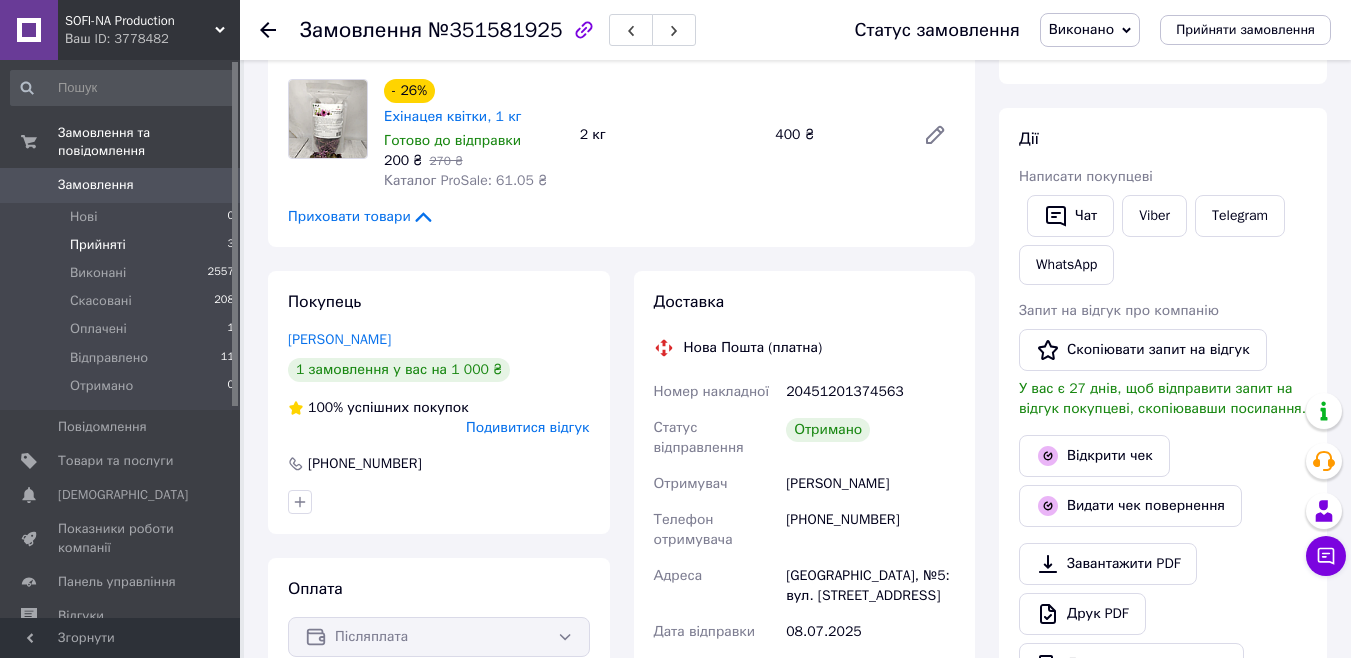 click on "Прийняті" at bounding box center (98, 245) 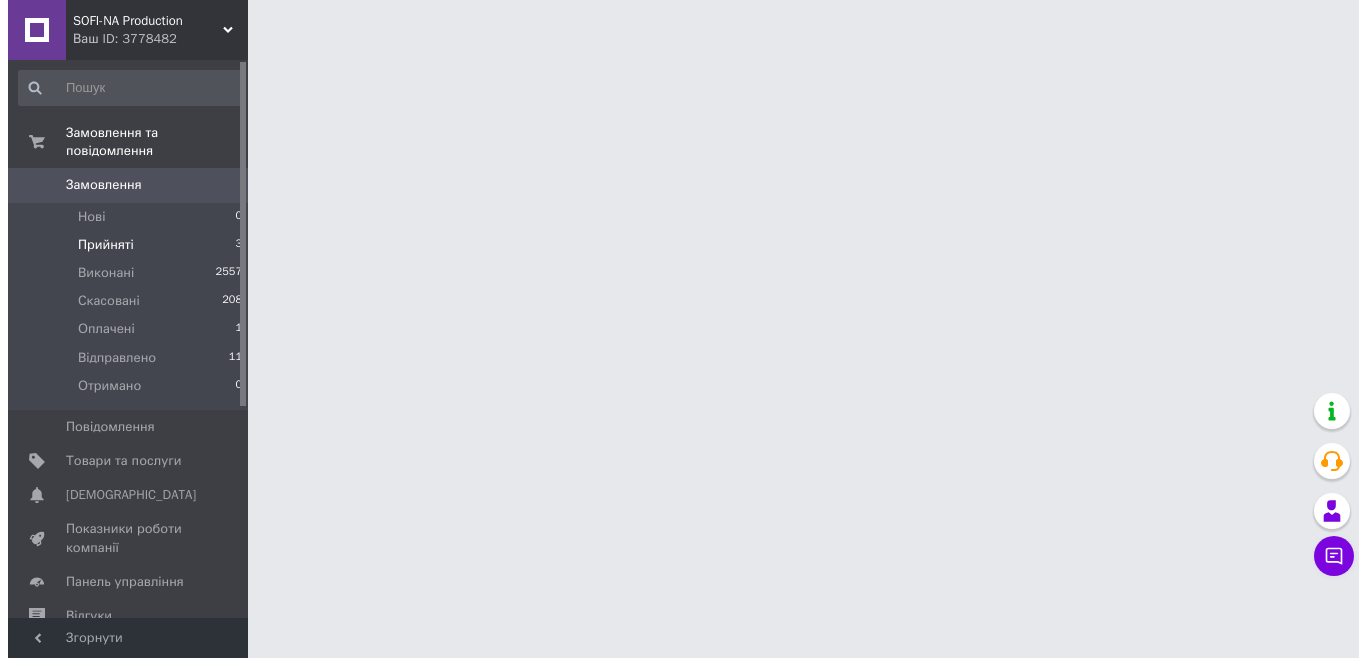 scroll, scrollTop: 0, scrollLeft: 0, axis: both 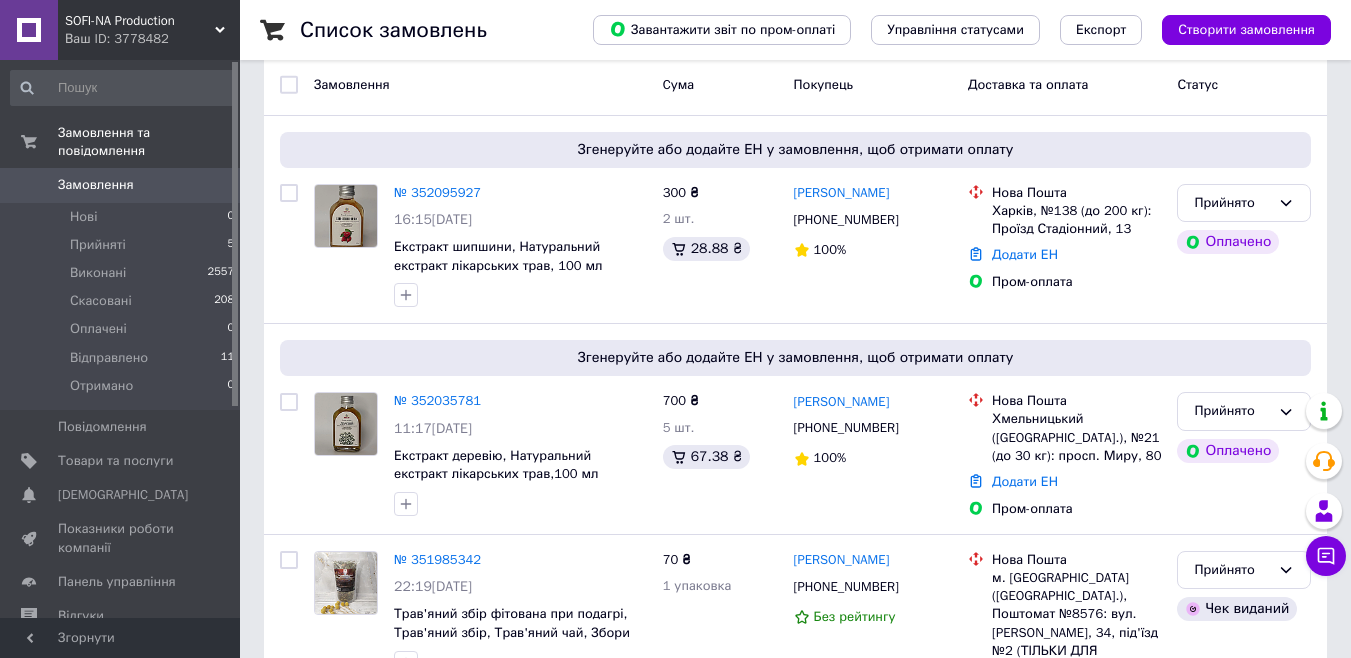 click on "№ 352095927" at bounding box center [437, 192] 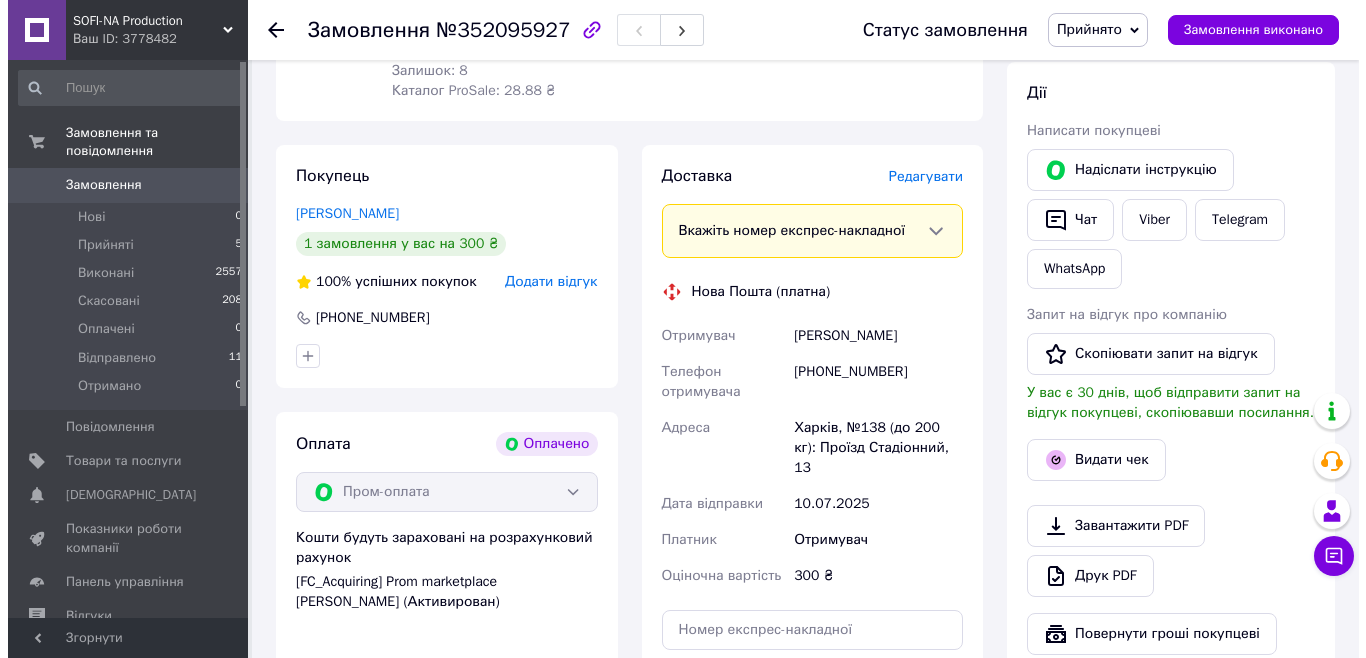 scroll, scrollTop: 200, scrollLeft: 0, axis: vertical 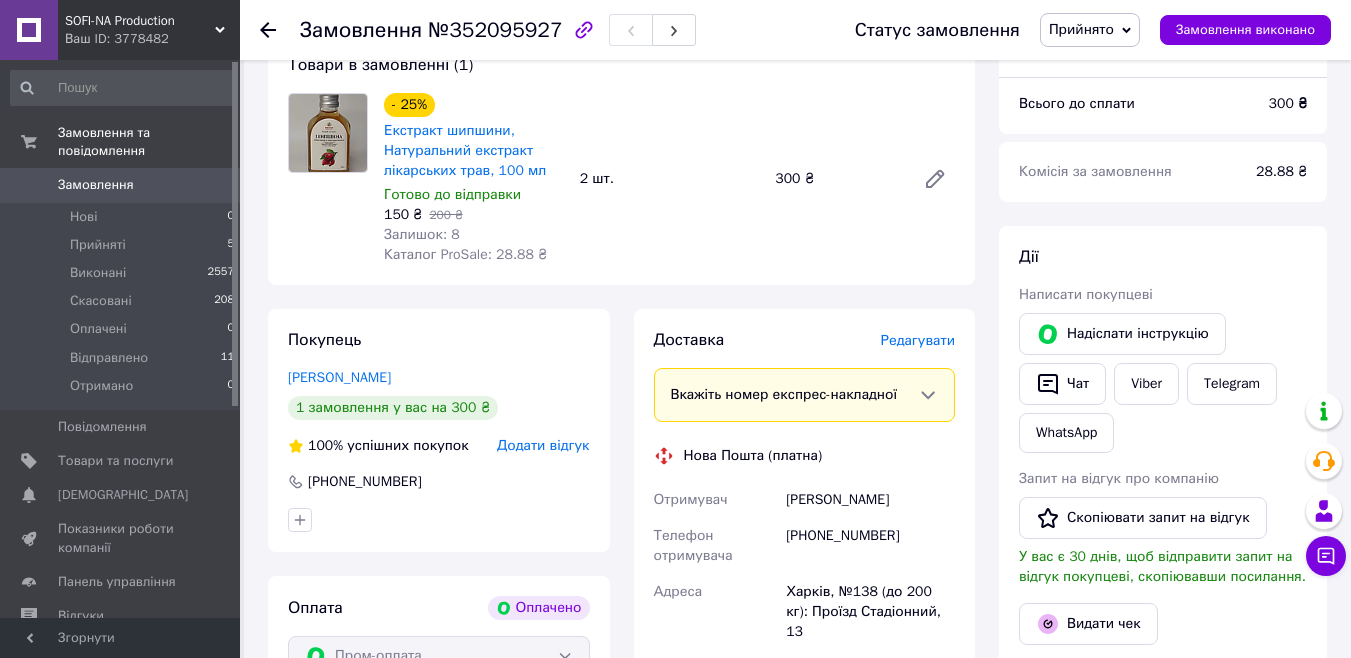 click on "Редагувати" at bounding box center (918, 340) 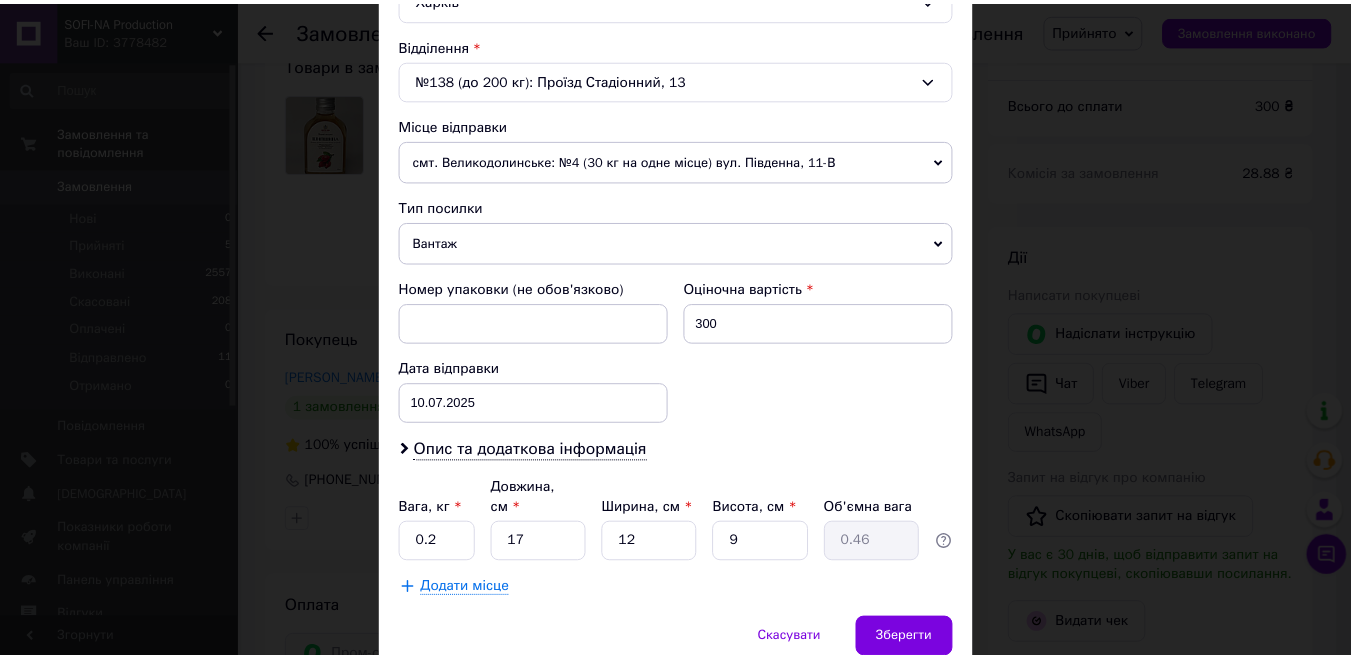 scroll, scrollTop: 670, scrollLeft: 0, axis: vertical 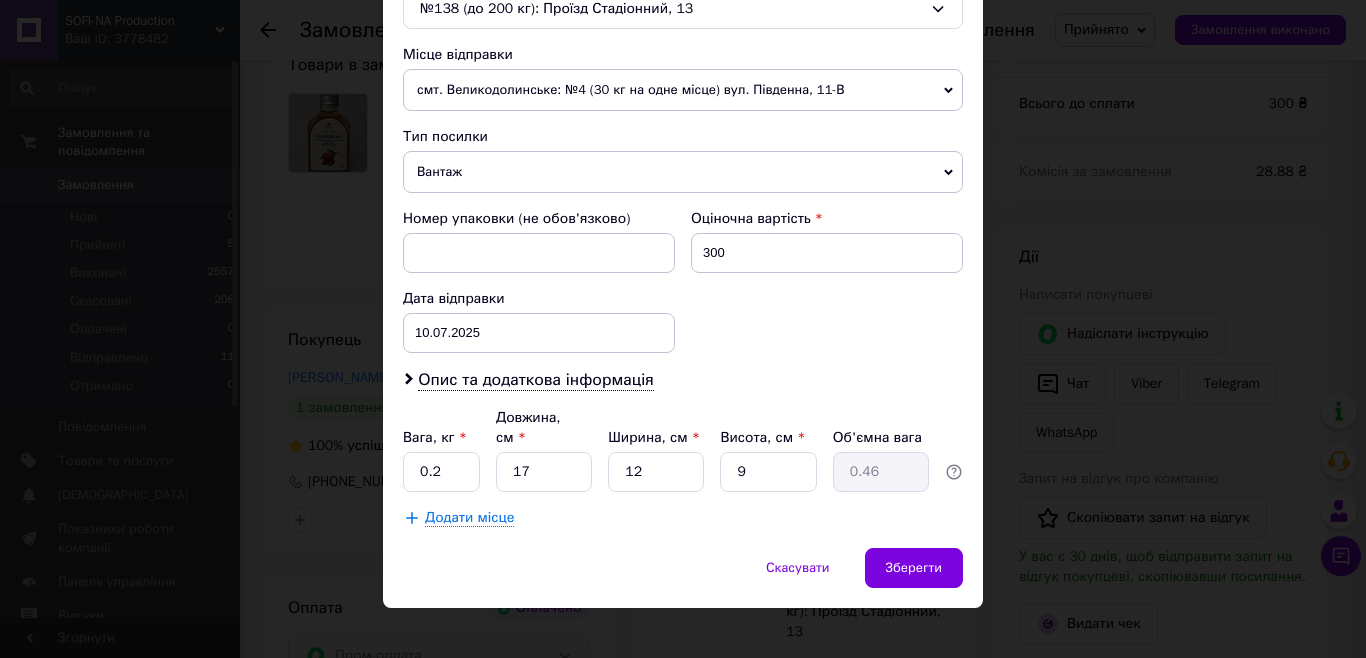 click on "Спосіб доставки Нова Пошта (платна) Платник Отримувач Відправник Прізвище отримувача [PERSON_NAME] Ім'я отримувача [PERSON_NAME] батькові отримувача Телефон отримувача [PHONE_NUMBER] Тип доставки У відділенні Кур'єром В поштоматі Місто [GEOGRAPHIC_DATA] Відділення №138 (до 200 кг): Проїзд Стадіонний, 13 Місце відправки смт. Великодолинське: №4 (30 кг на одне місце) вул. Південна, 11-В смт. Великодолинське: №1: вул. Центральна, 103 Додати ще місце відправки Тип посилки Вантаж Документи Номер упаковки (не обов'язково) Оціночна вартість 300 Дата відправки [DATE] < 2025 > < Июль > Пн Вт Ср Чт Пт Сб Вс 30 1 2" at bounding box center [683, 4] 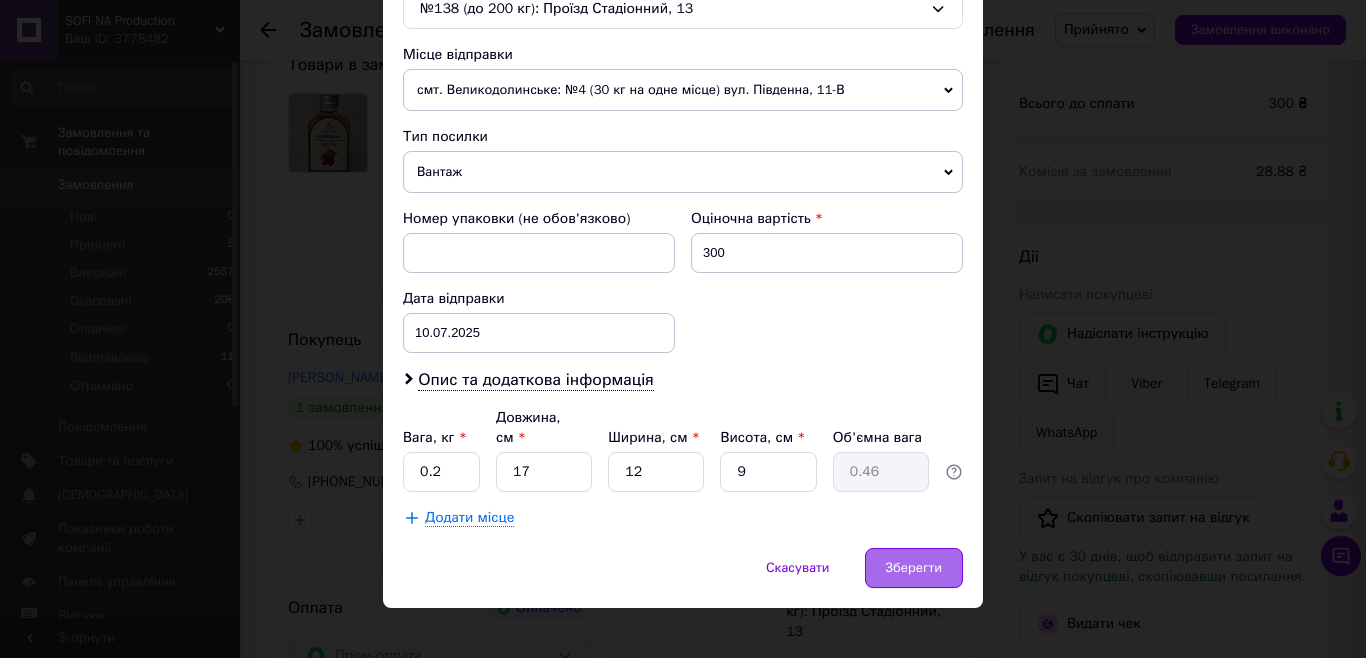 click on "Зберегти" at bounding box center [914, 568] 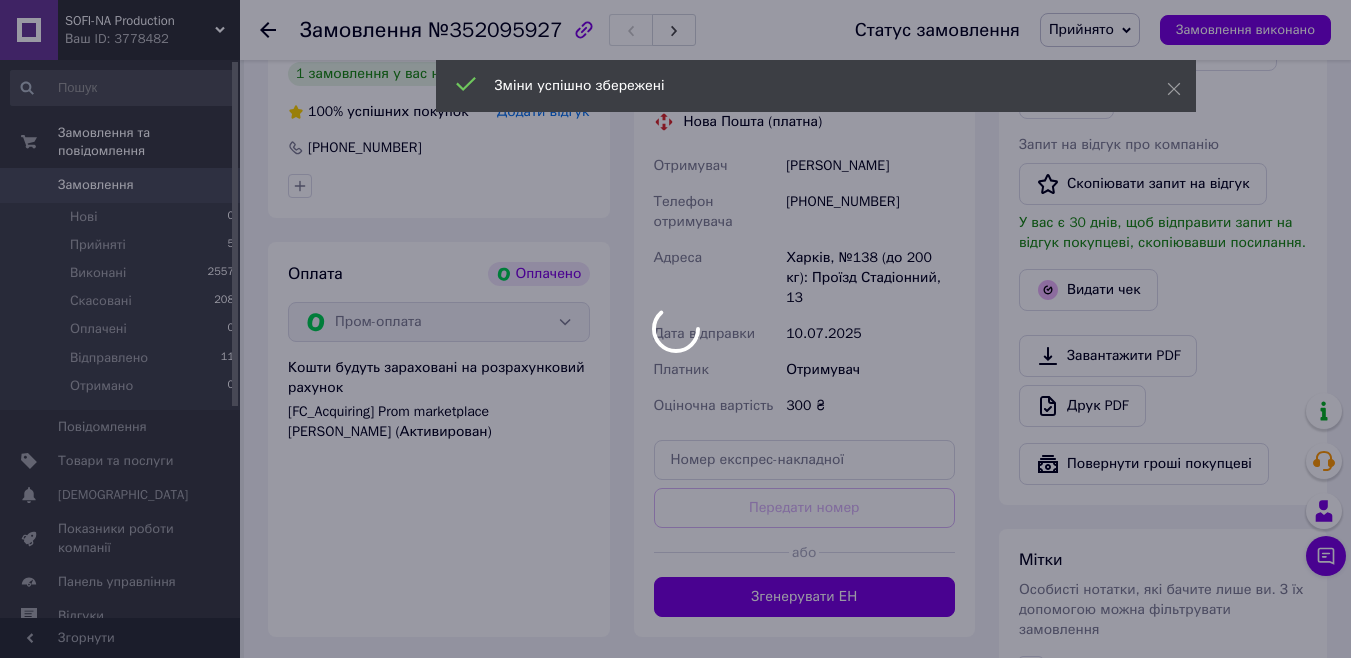scroll, scrollTop: 700, scrollLeft: 0, axis: vertical 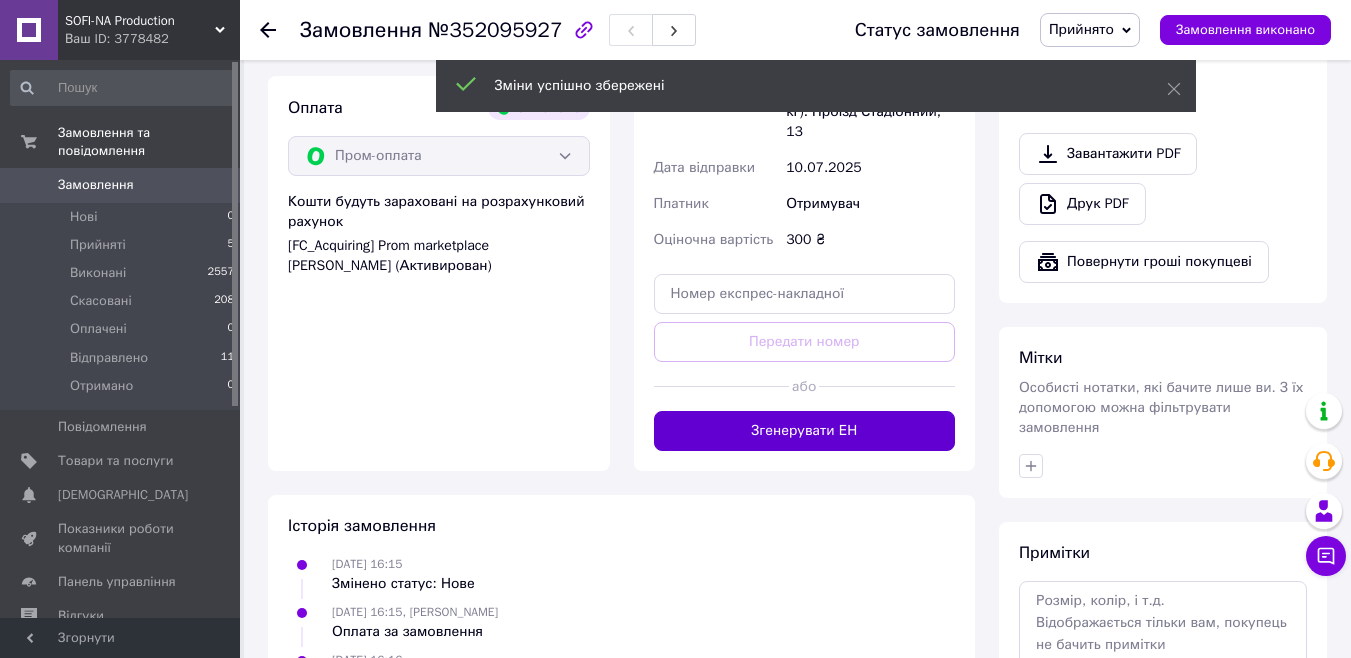 click on "Згенерувати ЕН" at bounding box center (805, 431) 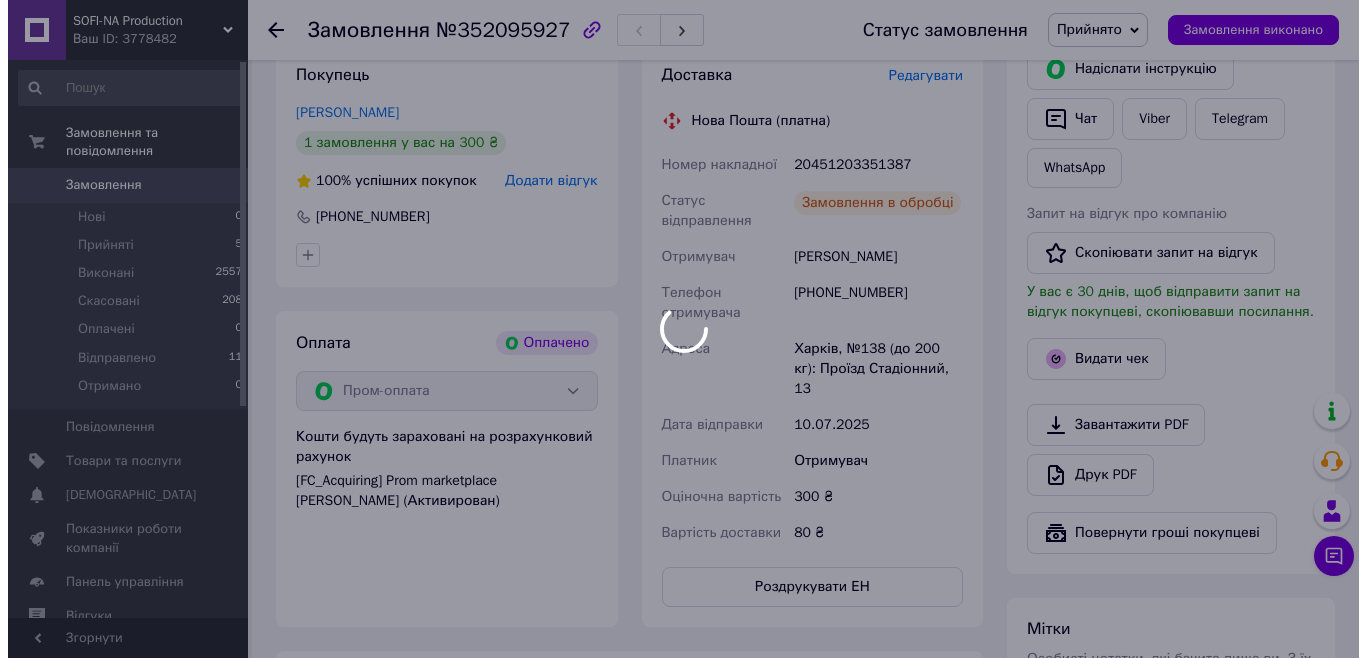 scroll, scrollTop: 500, scrollLeft: 0, axis: vertical 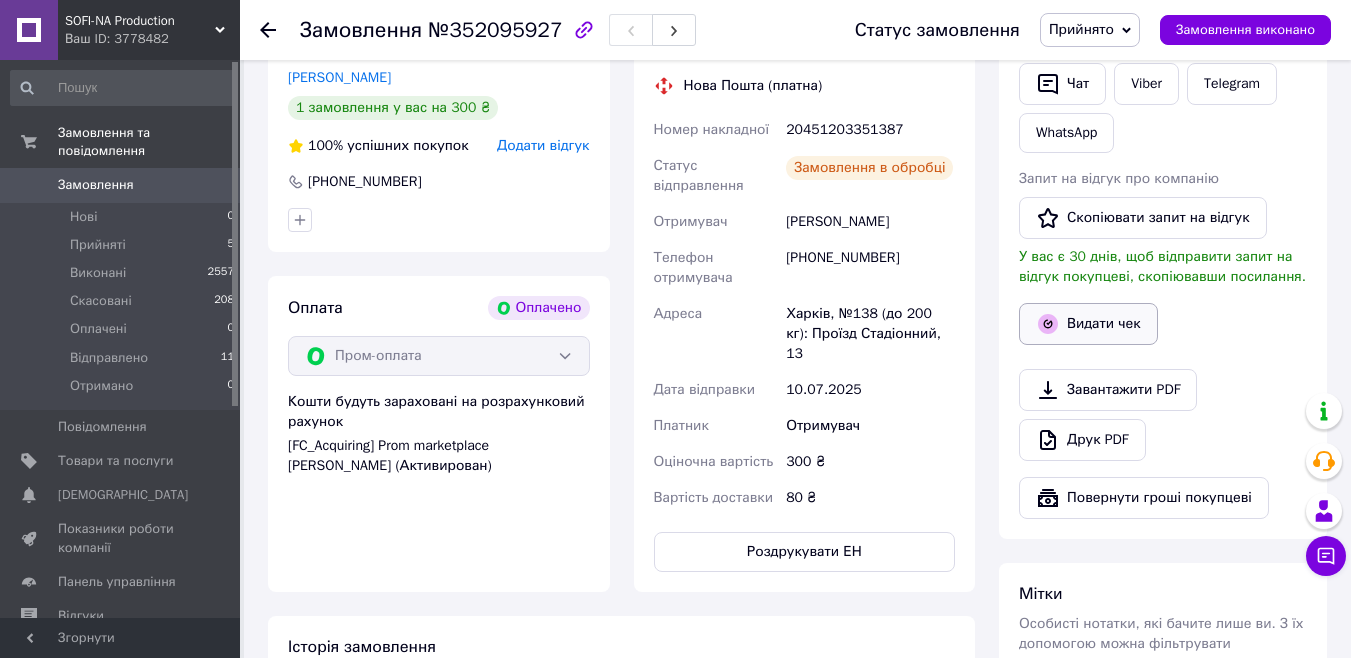 click on "Видати чек" at bounding box center (1088, 324) 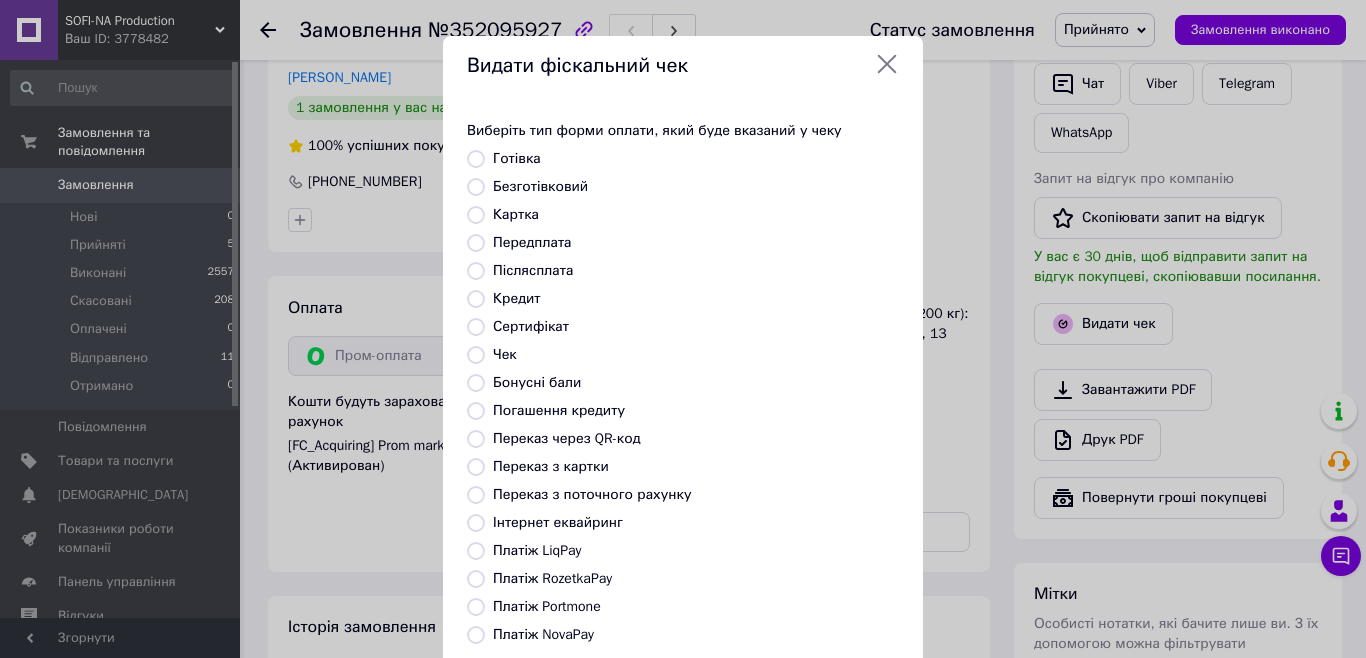 click on "Платіж RozetkaPay" at bounding box center [552, 578] 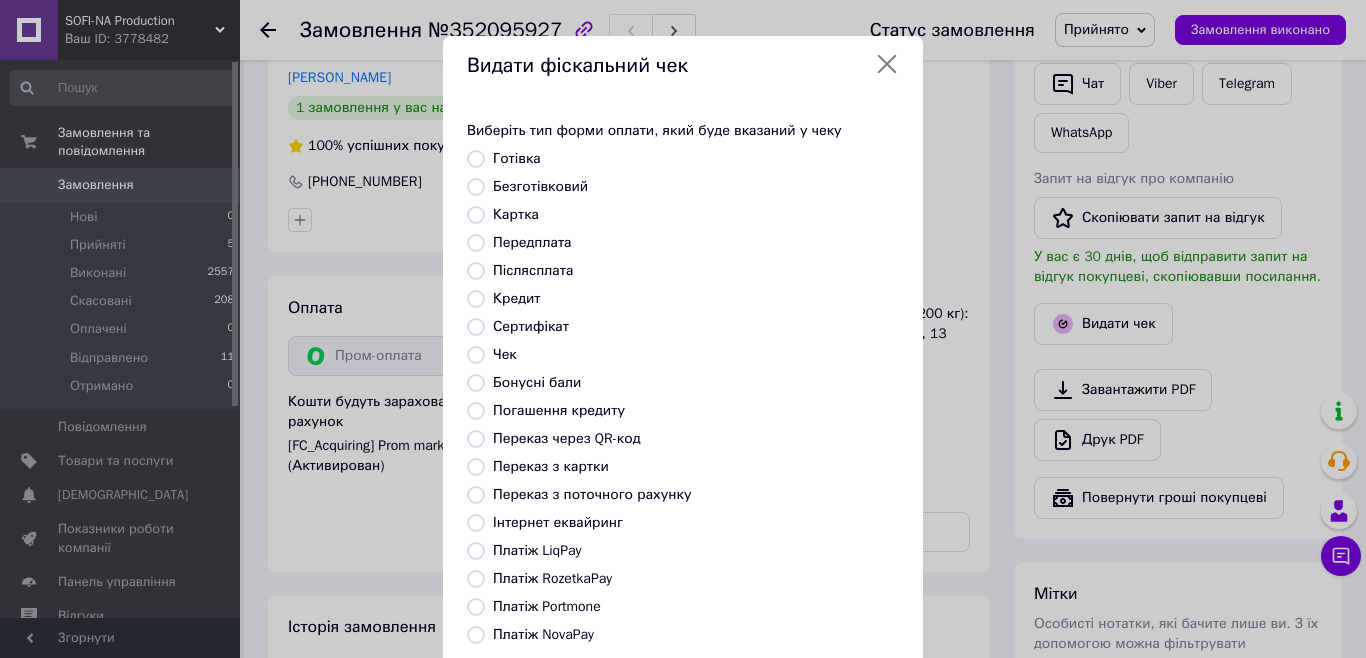 radio on "true" 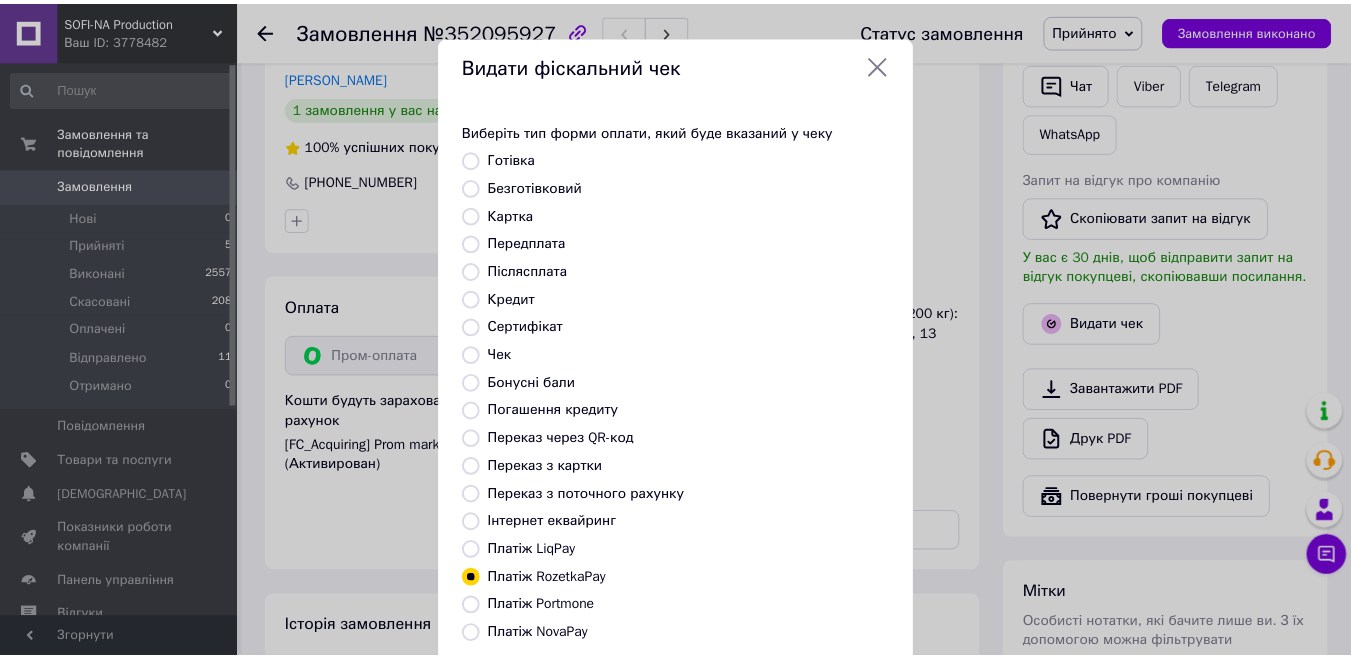 scroll, scrollTop: 201, scrollLeft: 0, axis: vertical 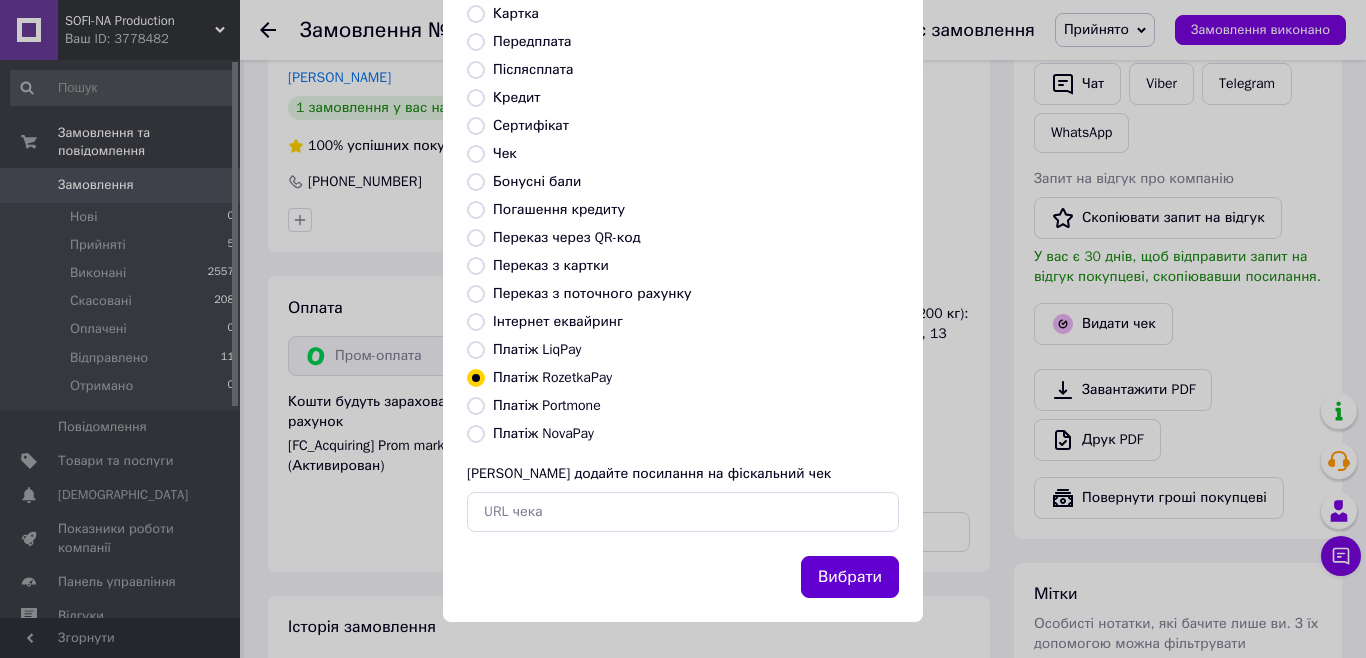 click on "Вибрати" at bounding box center [850, 577] 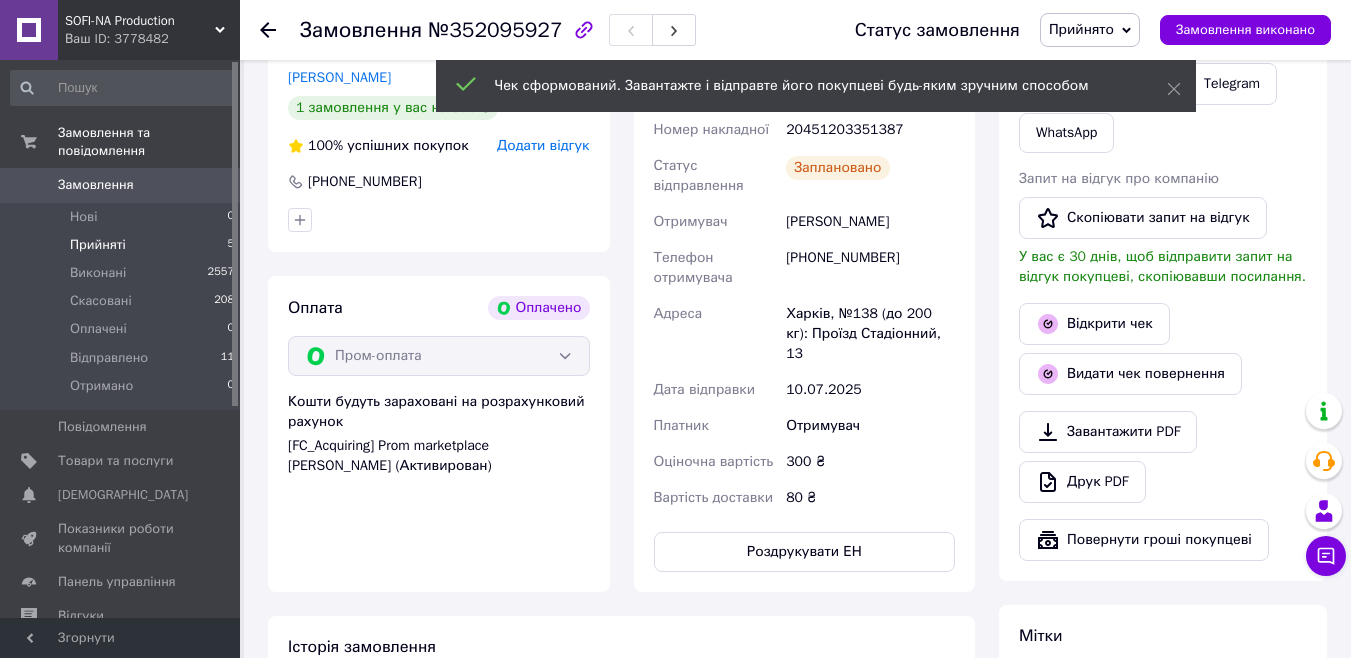 click on "Прийняті" at bounding box center [98, 245] 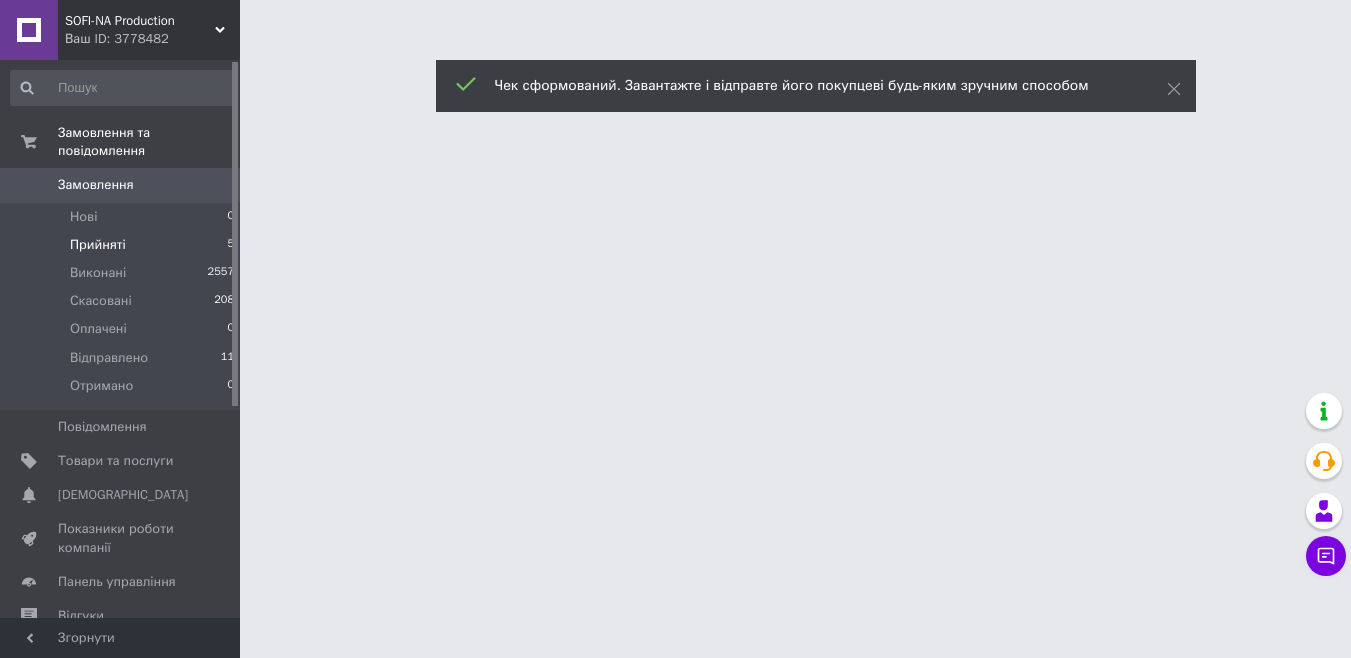 scroll, scrollTop: 0, scrollLeft: 0, axis: both 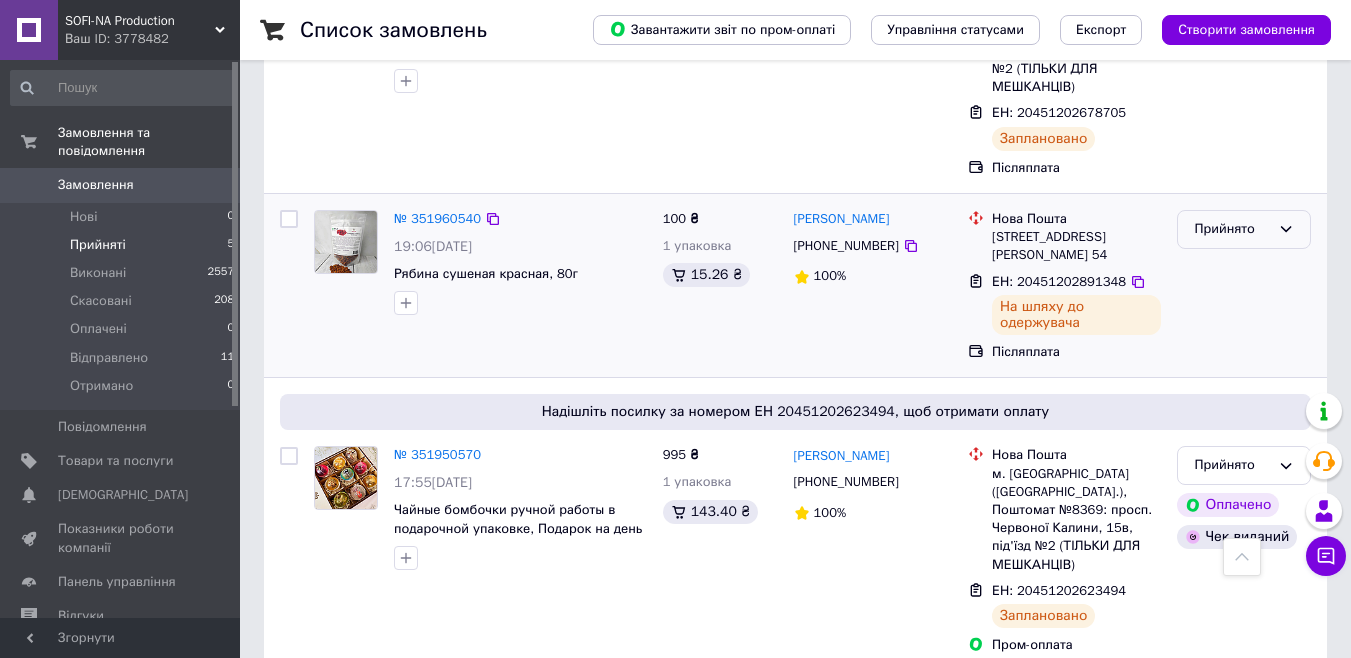 click 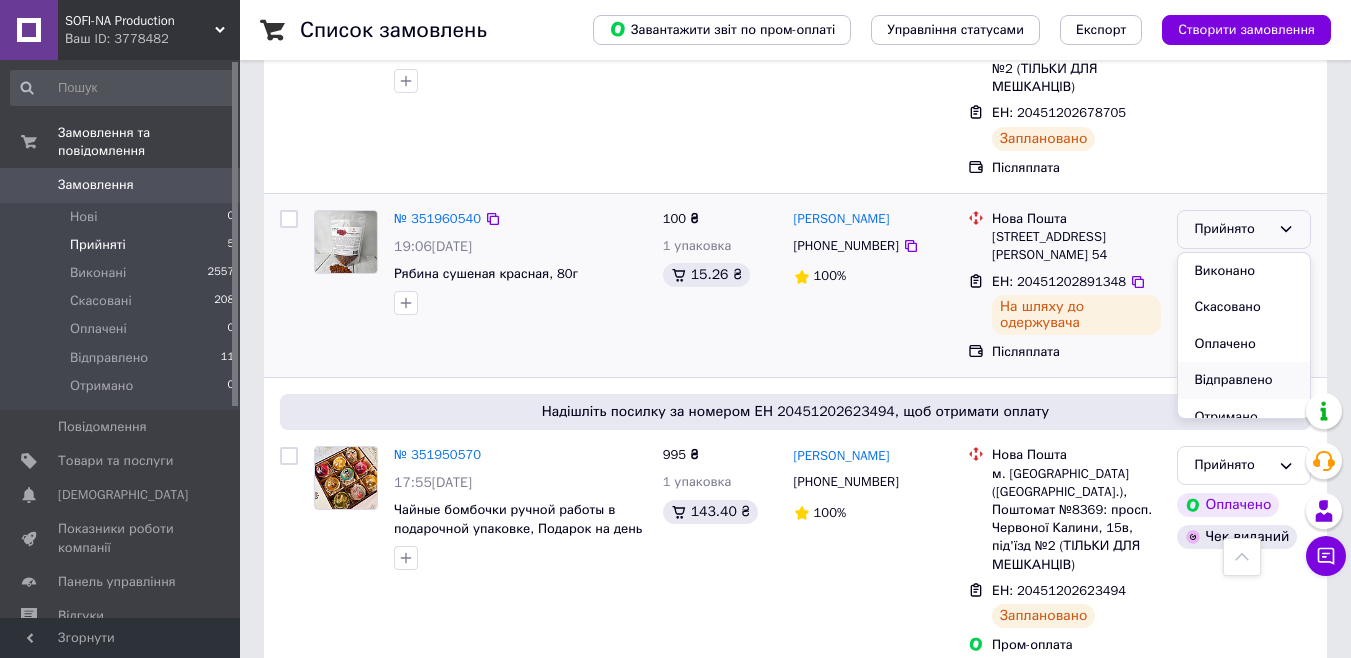 click on "Відправлено" at bounding box center [1244, 380] 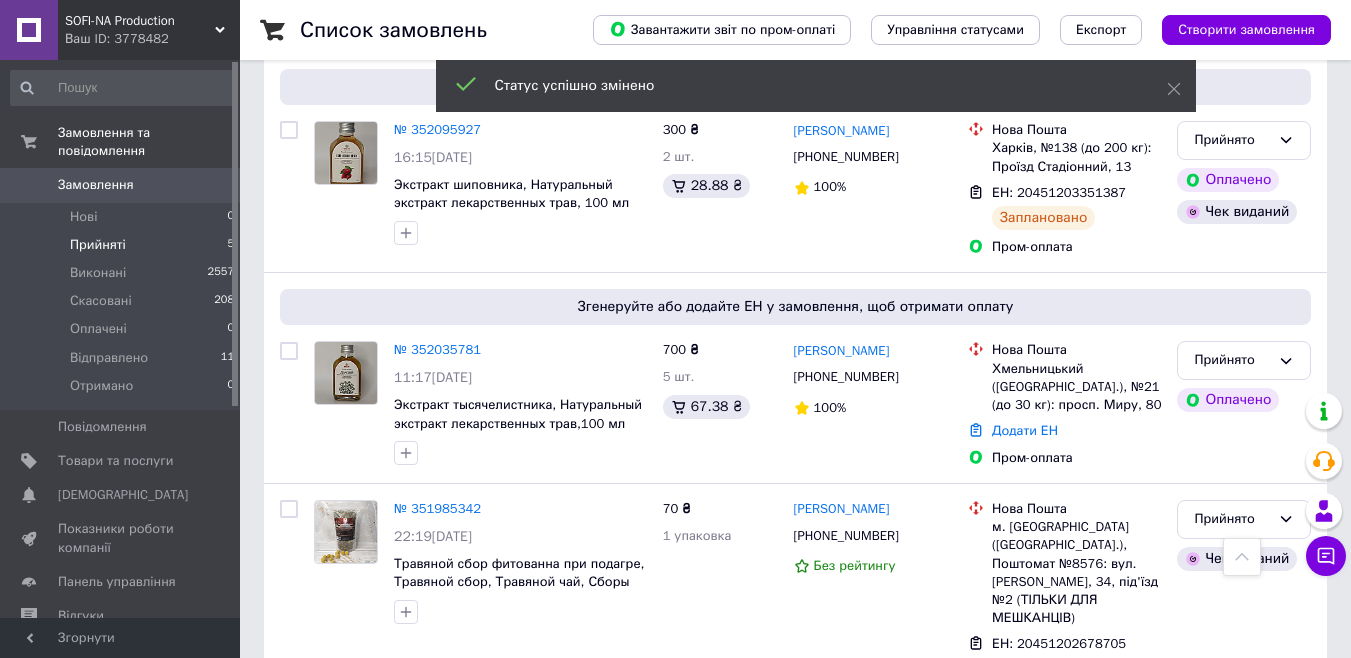 scroll, scrollTop: 213, scrollLeft: 0, axis: vertical 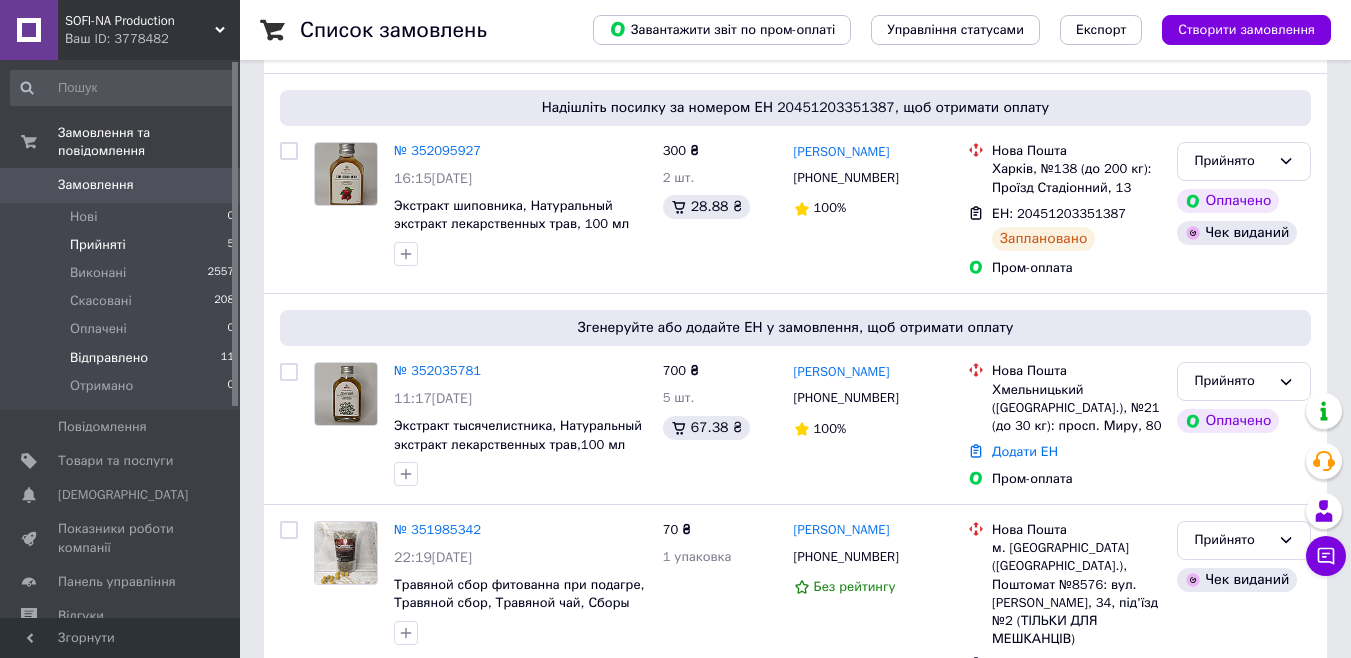 click on "Відправлено" at bounding box center [109, 358] 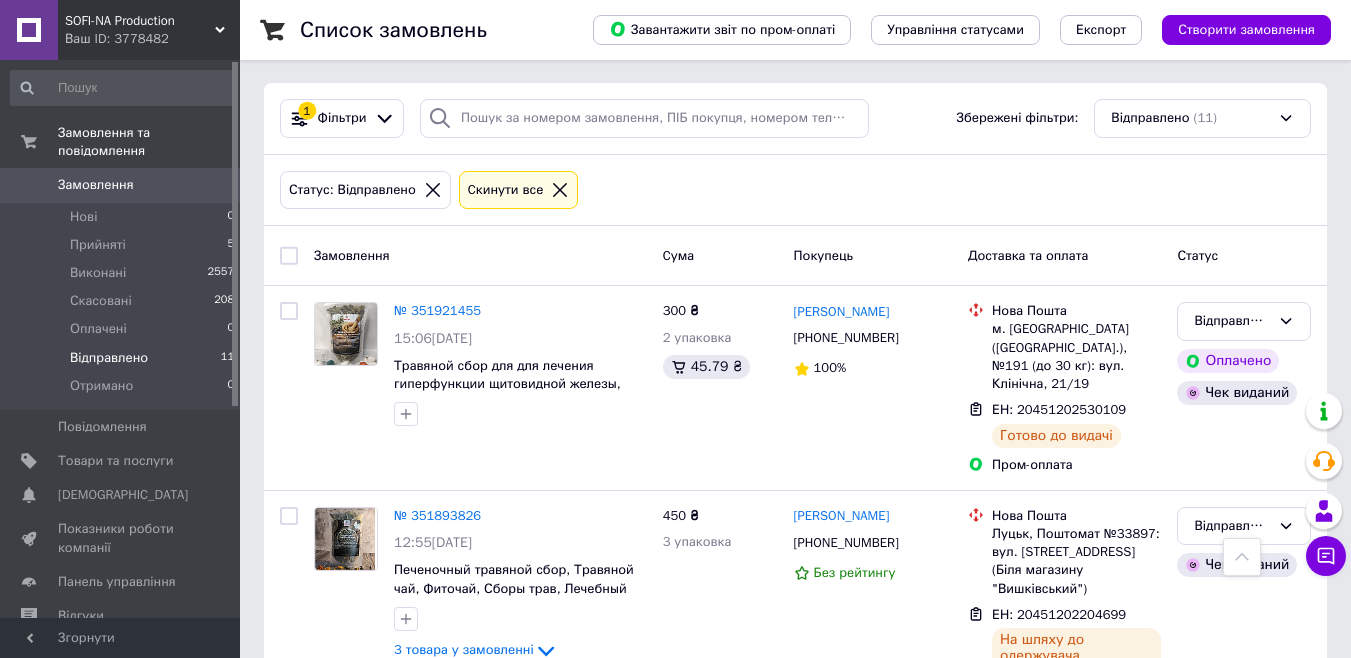 scroll, scrollTop: 0, scrollLeft: 0, axis: both 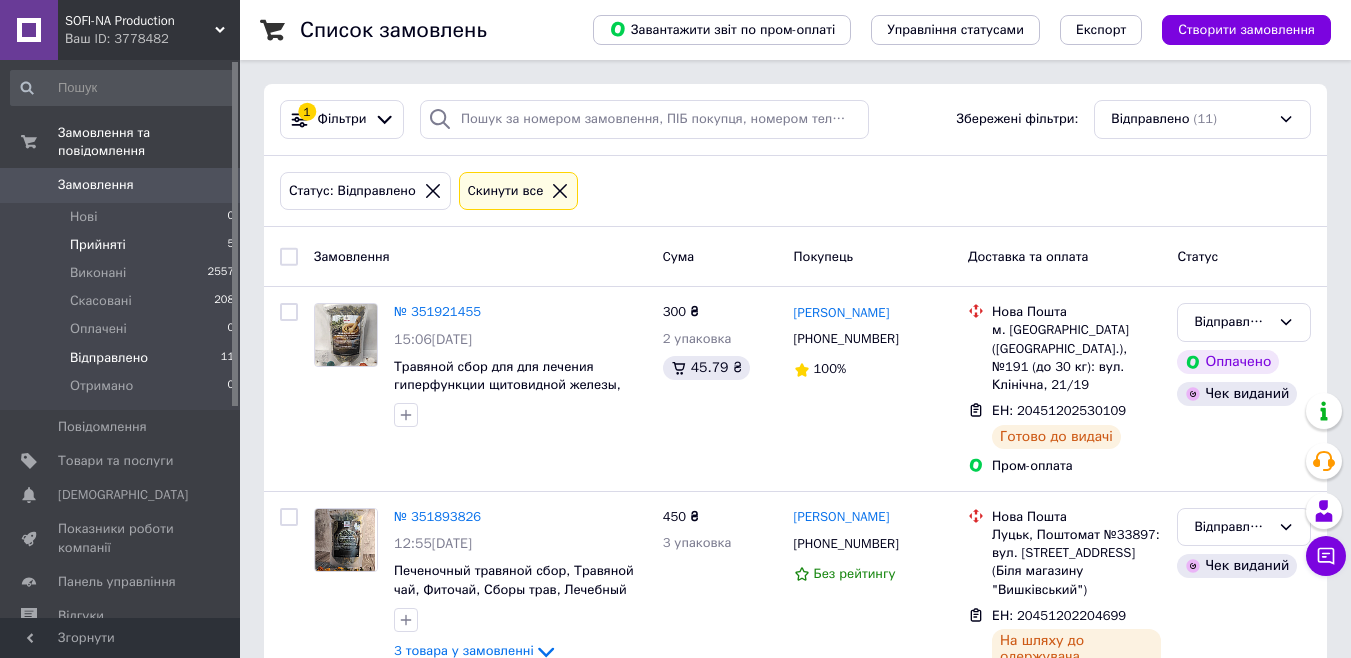click on "Прийняті" at bounding box center (98, 245) 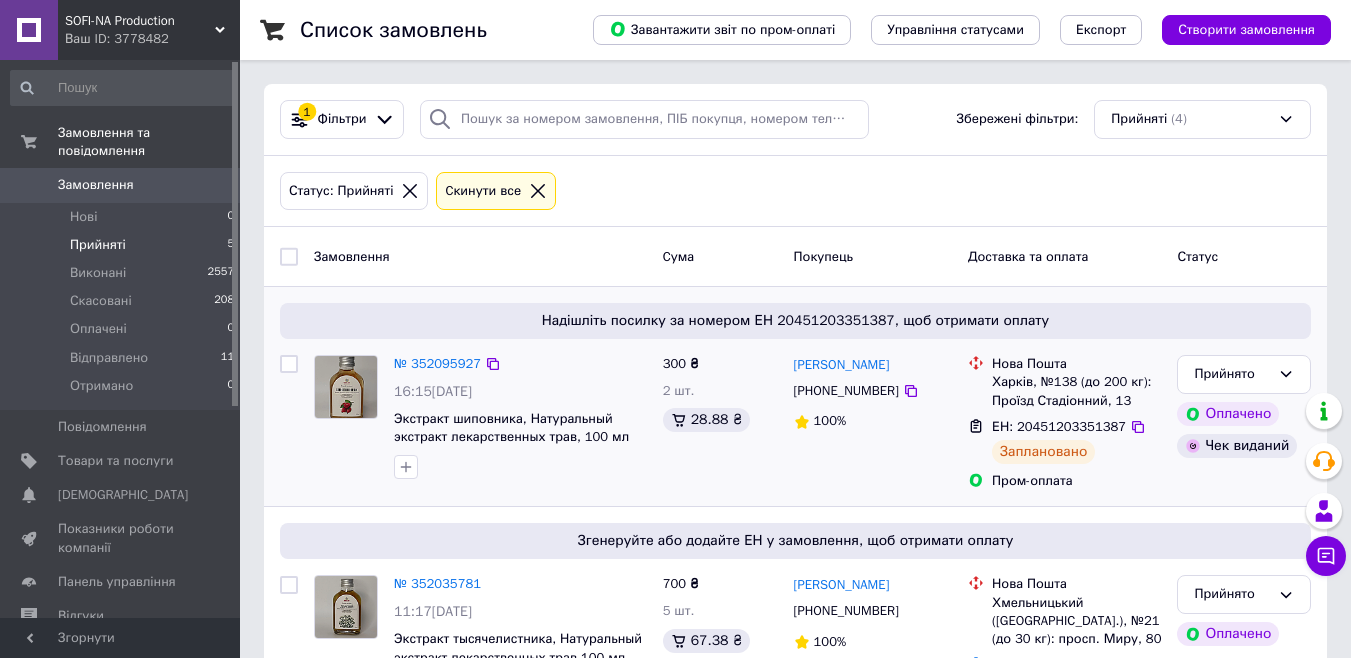 scroll, scrollTop: 300, scrollLeft: 0, axis: vertical 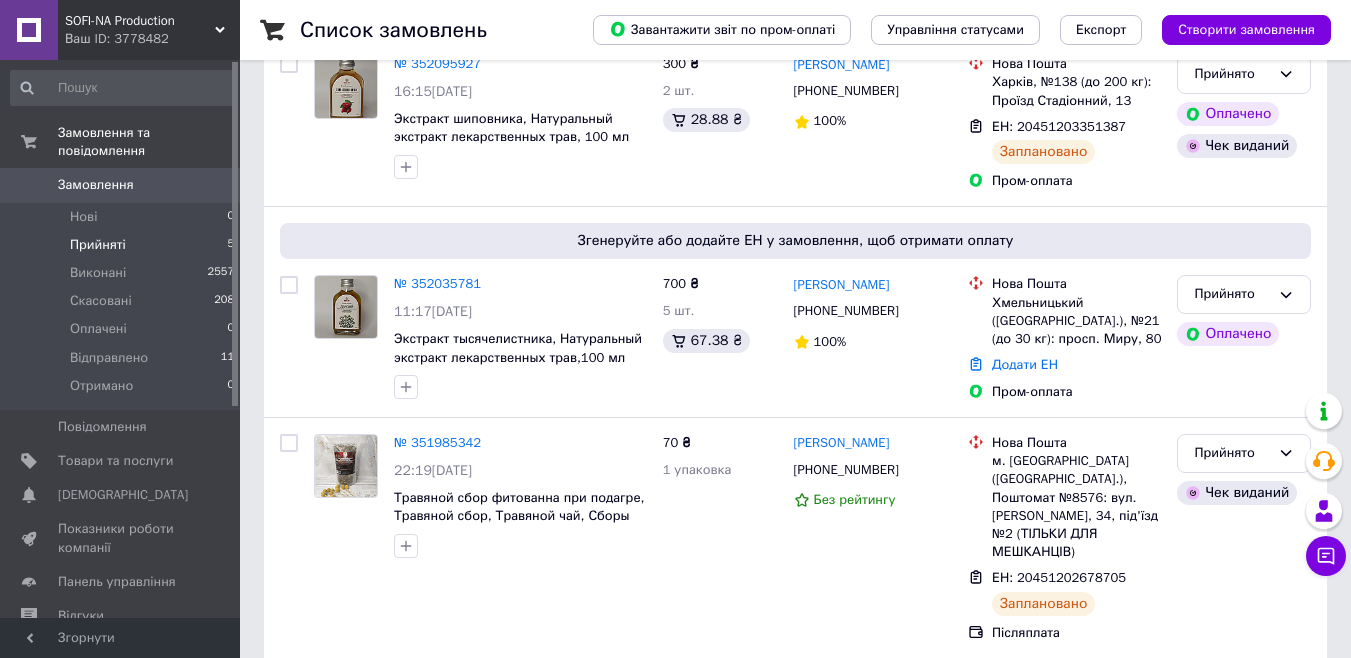 click on "Прийняті" at bounding box center (98, 245) 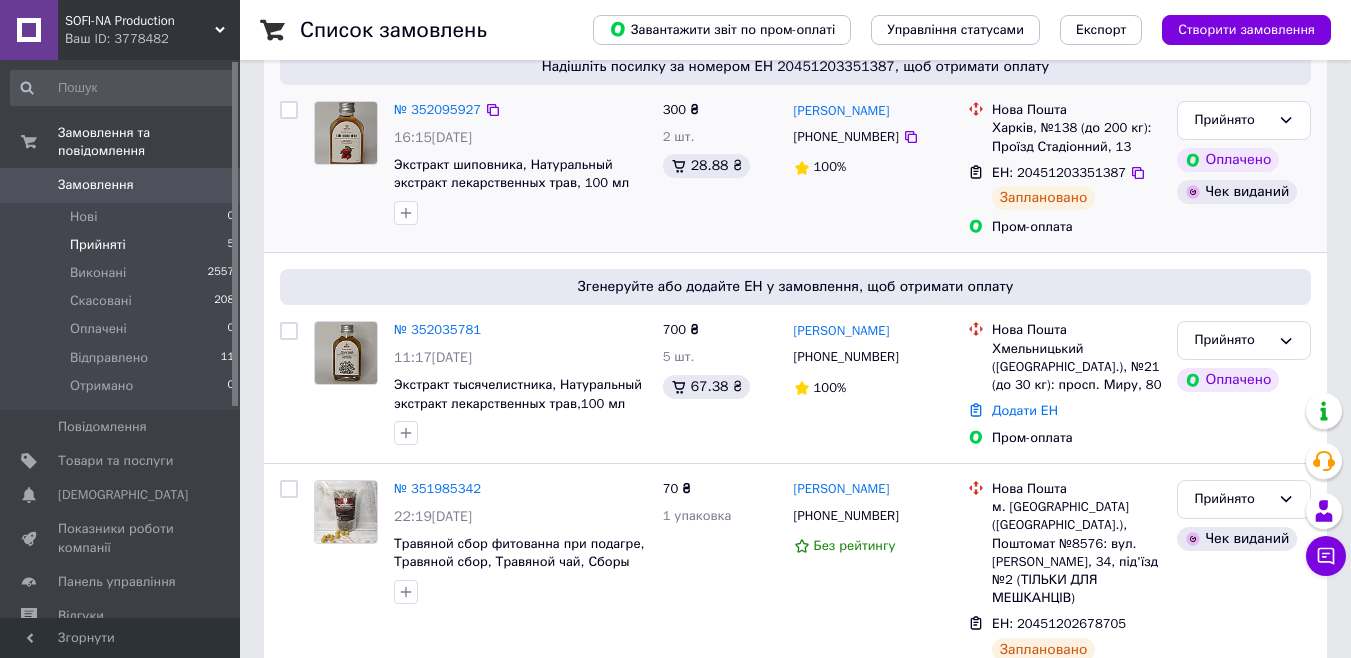 scroll, scrollTop: 300, scrollLeft: 0, axis: vertical 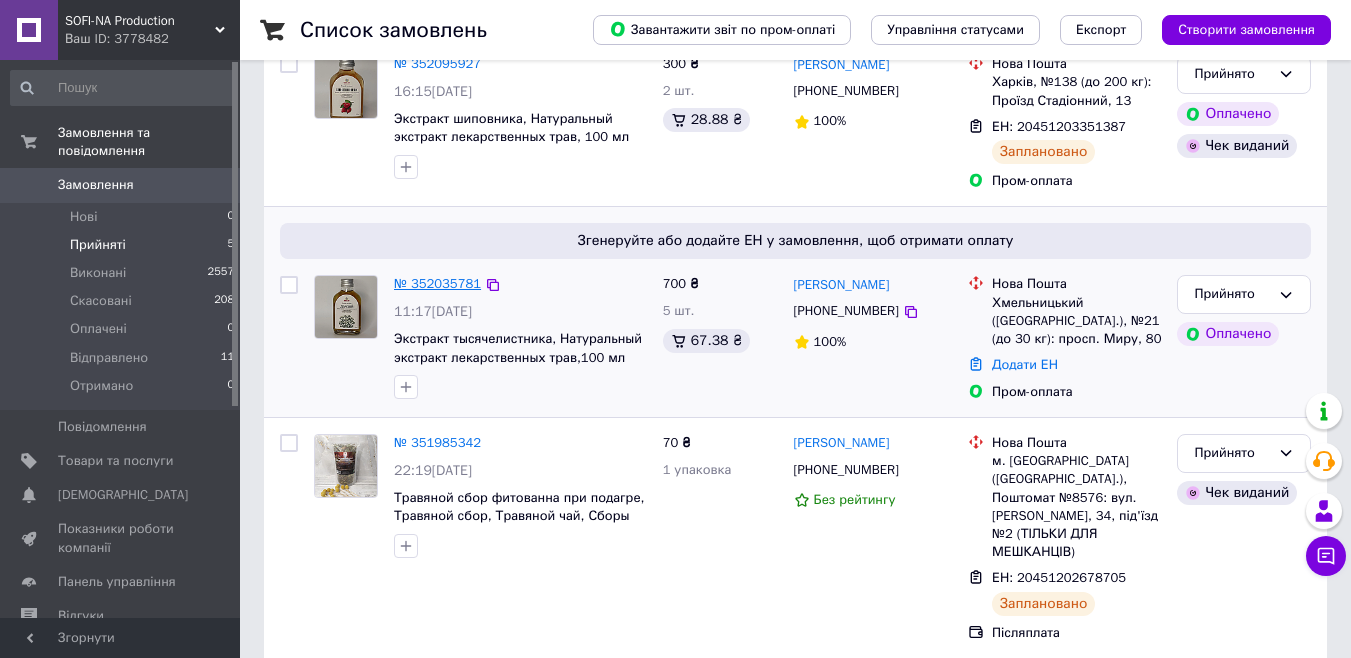 click on "№ 352035781" at bounding box center [437, 283] 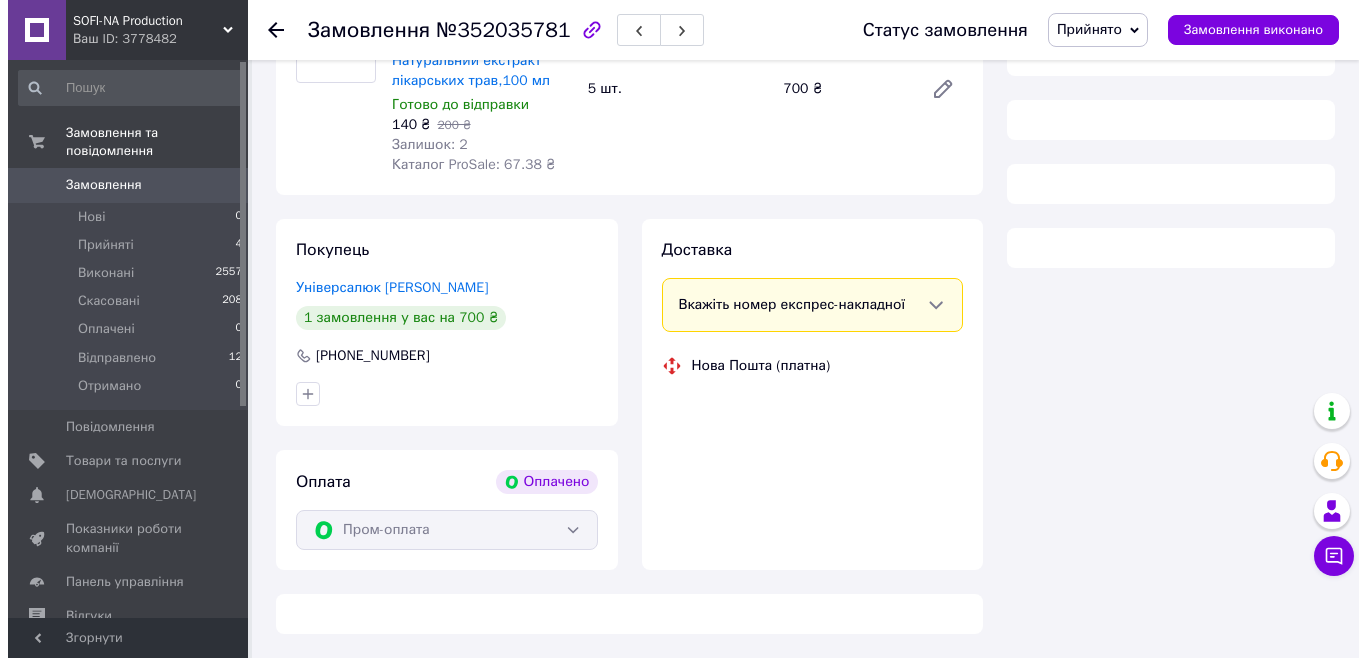 scroll, scrollTop: 300, scrollLeft: 0, axis: vertical 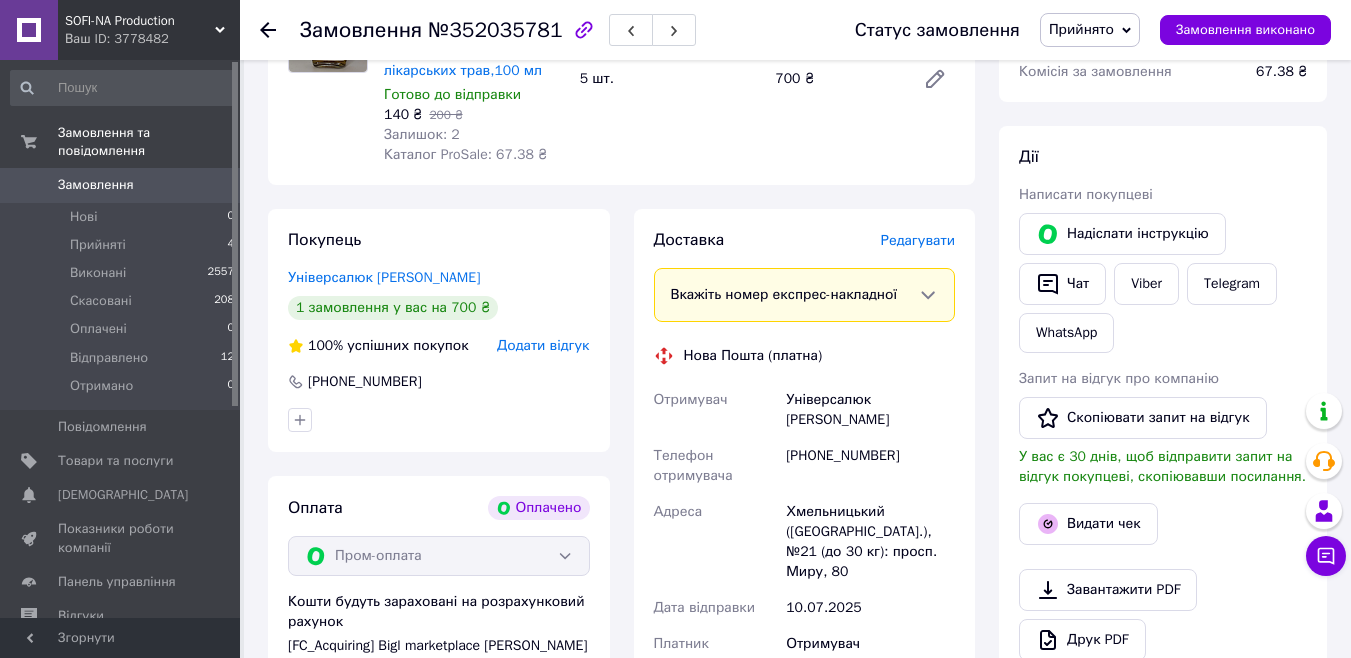 click on "Редагувати" at bounding box center [918, 240] 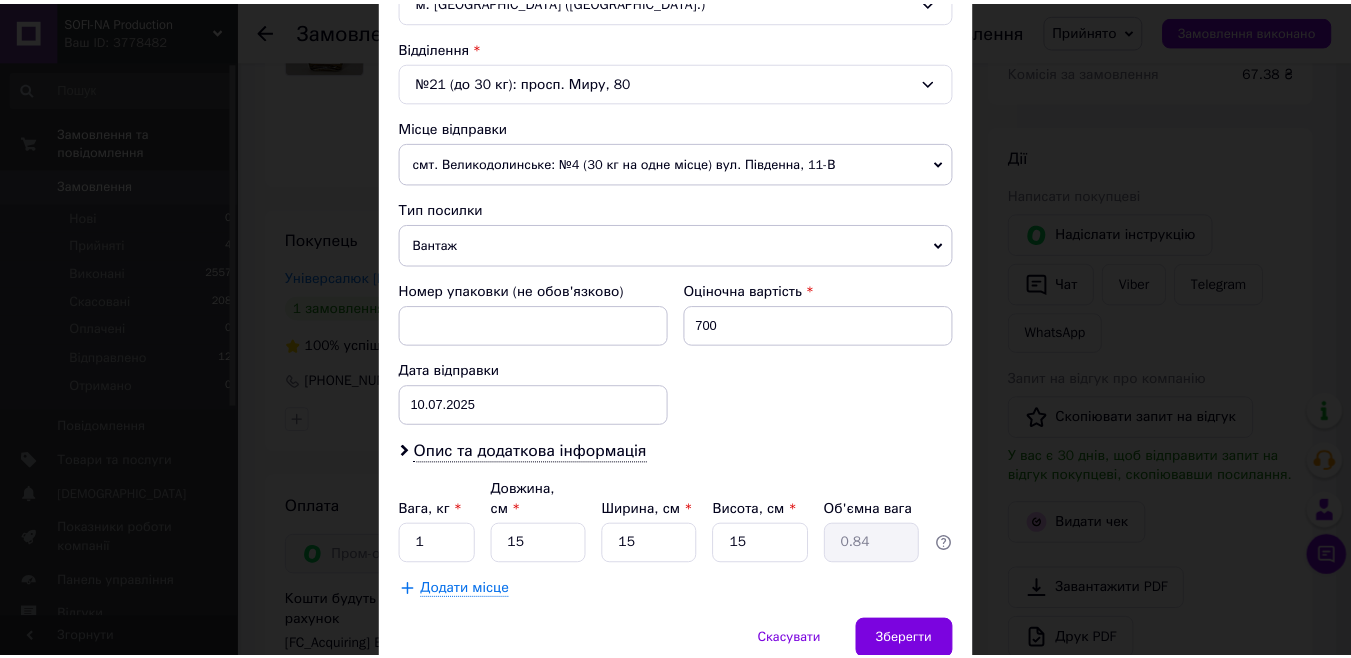 scroll, scrollTop: 670, scrollLeft: 0, axis: vertical 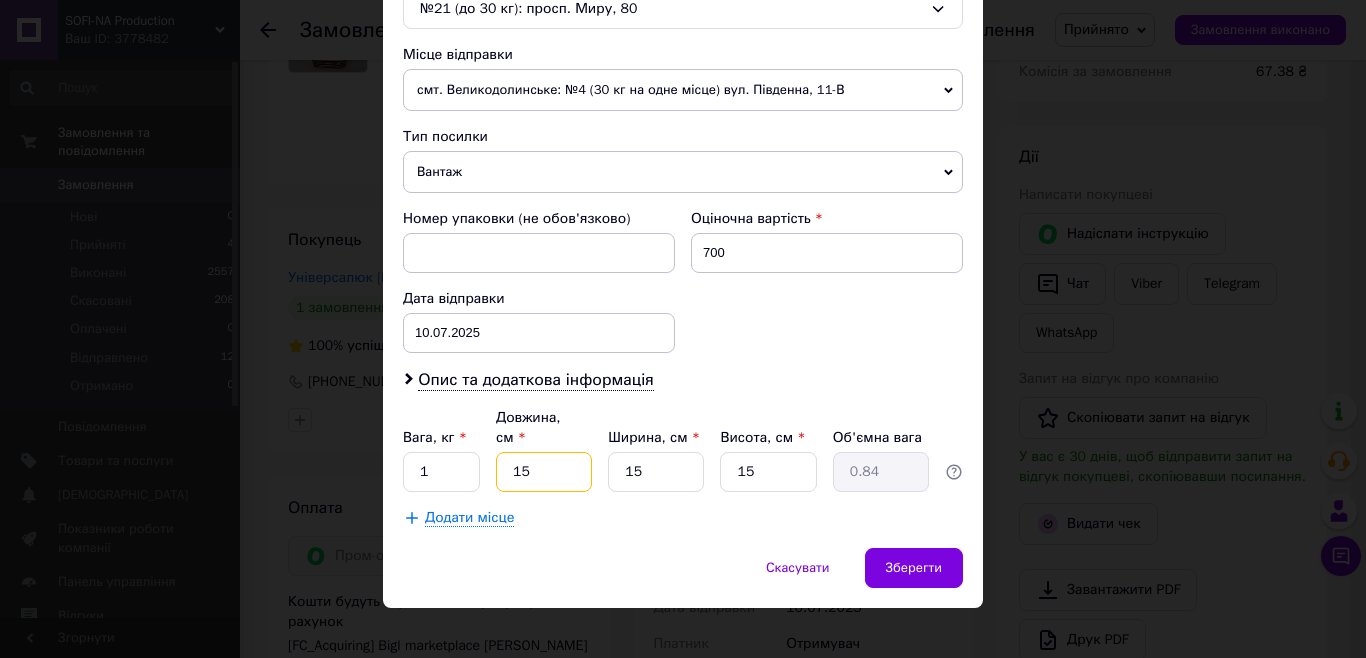 click on "15" at bounding box center (544, 472) 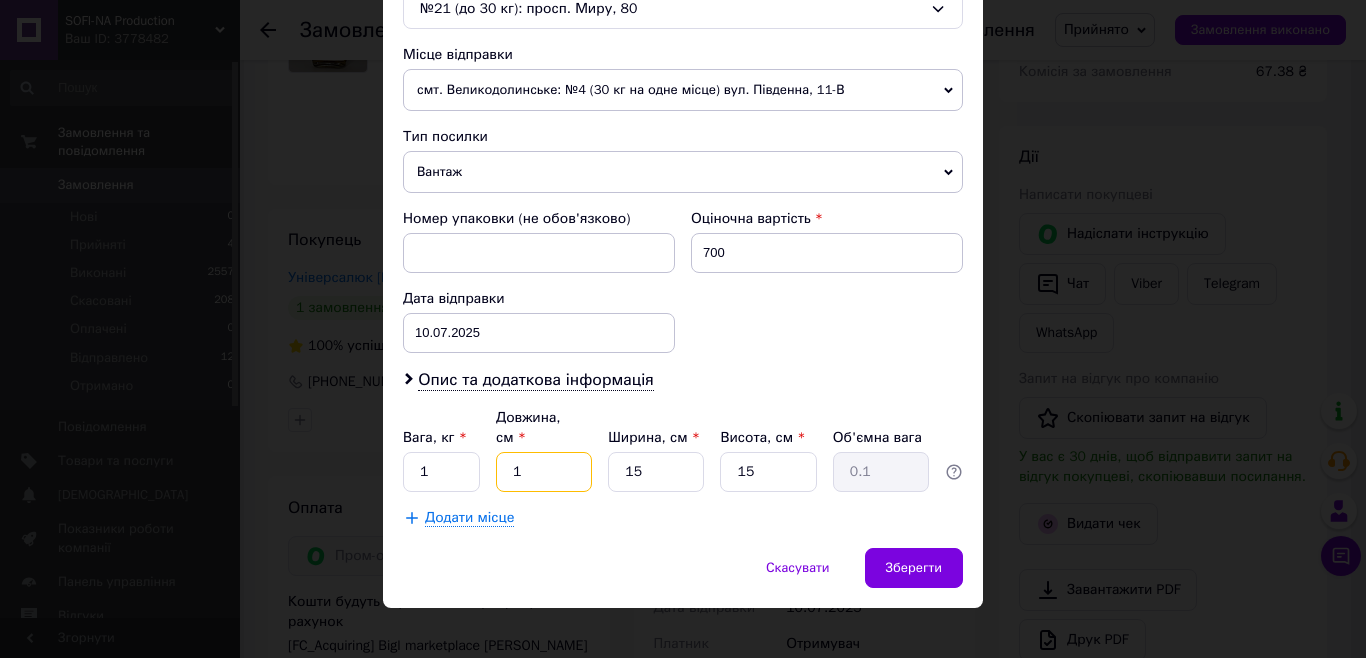 type 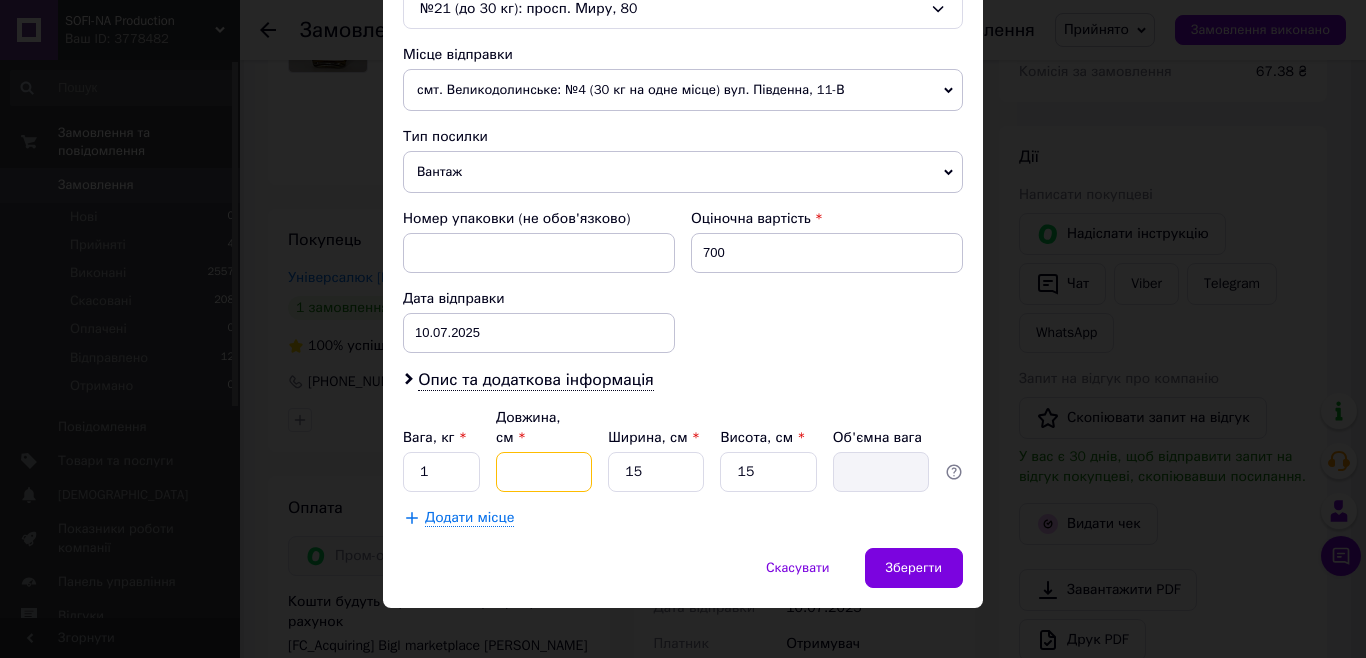 type on "2" 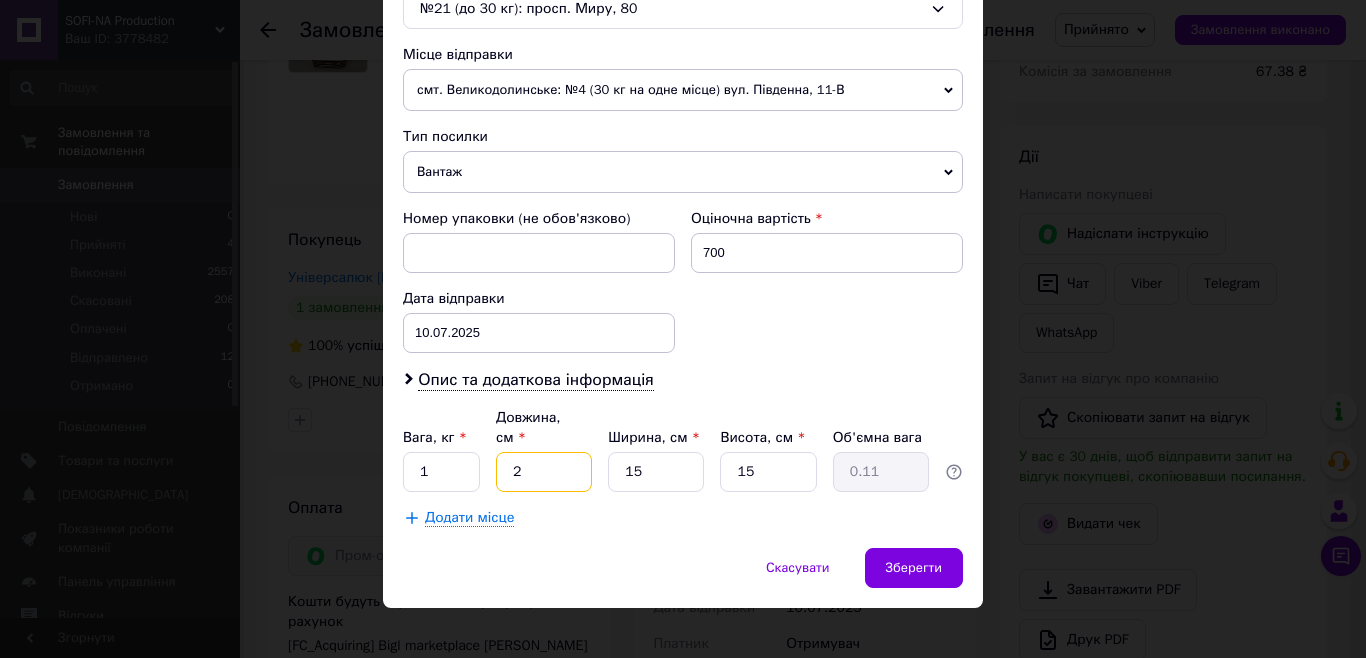 type on "24" 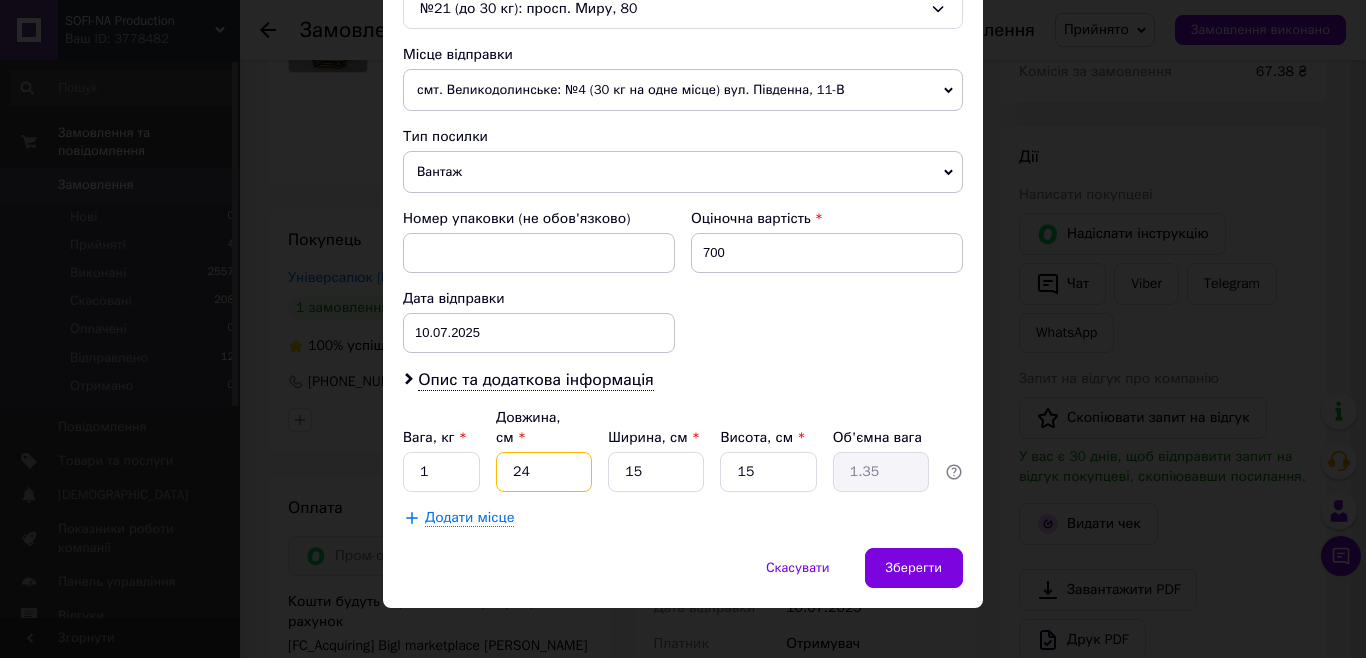 type on "24" 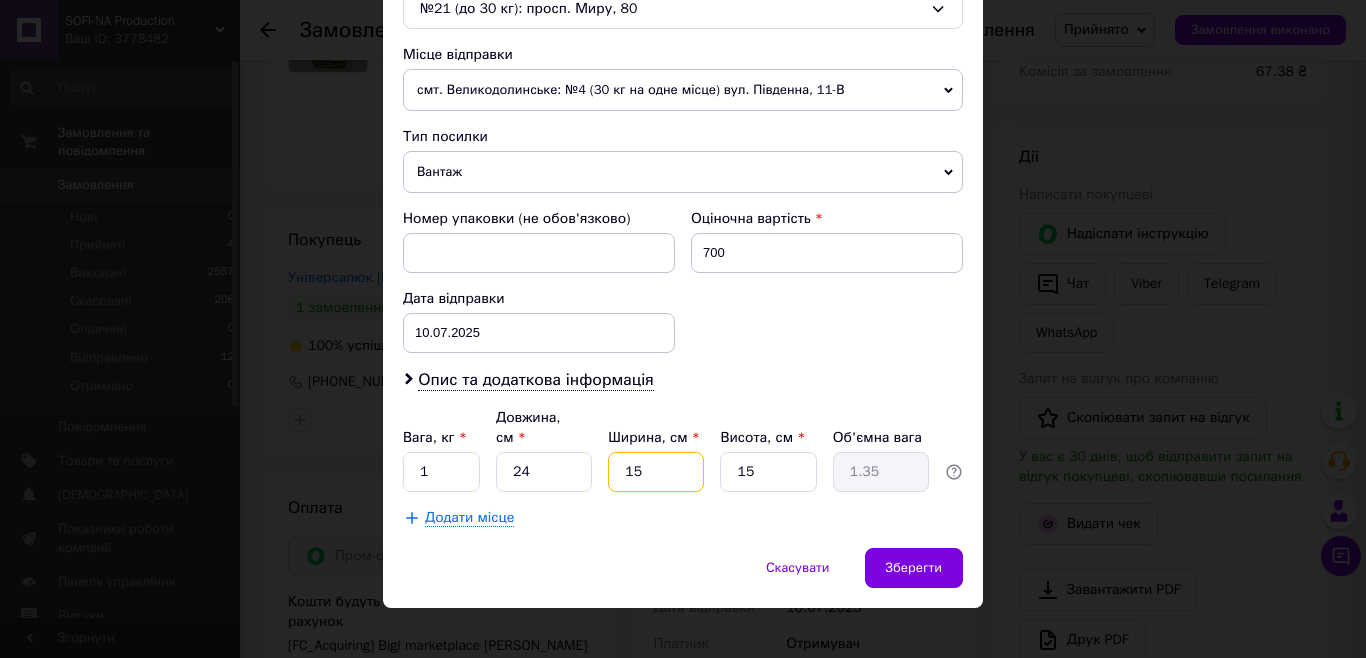 click on "15" at bounding box center (656, 472) 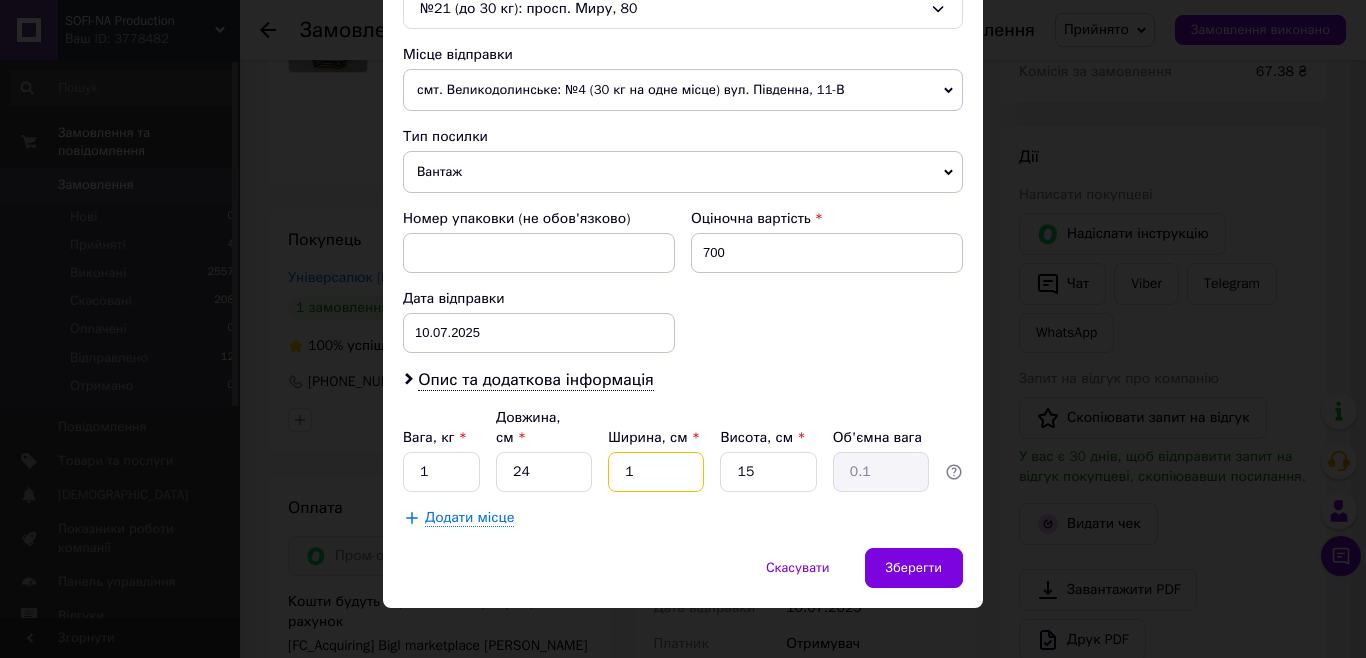 type on "17" 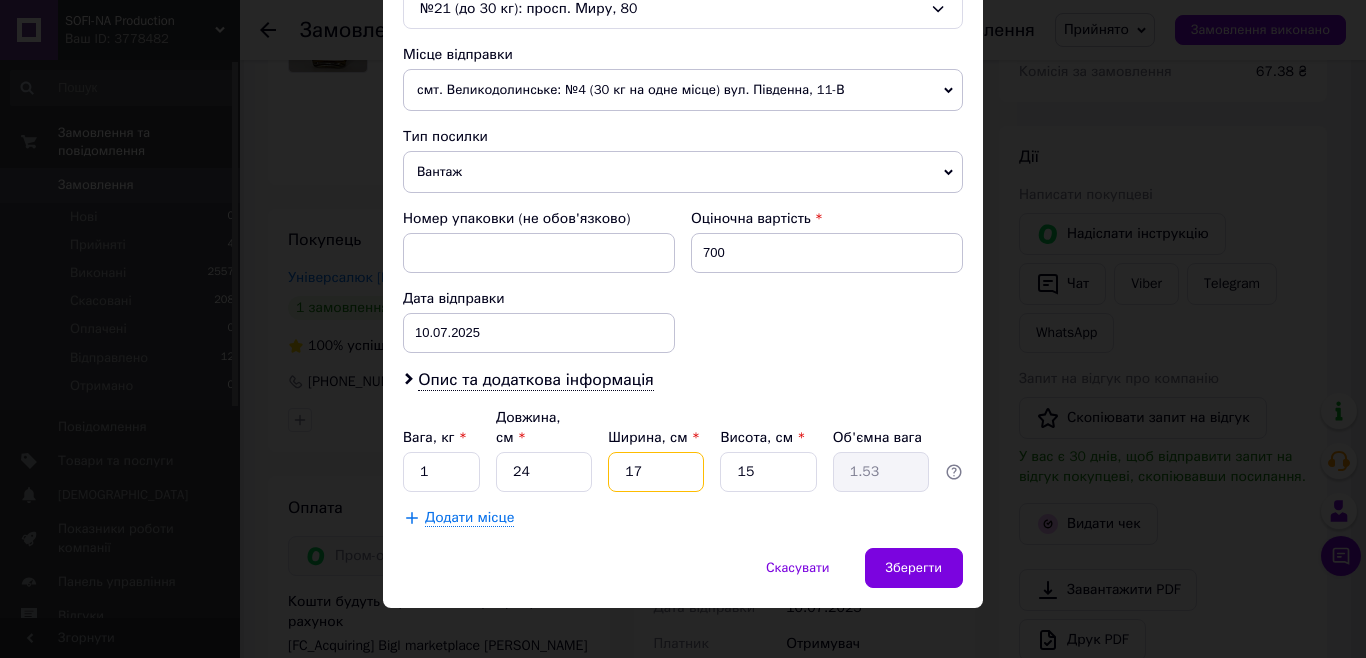 type on "17" 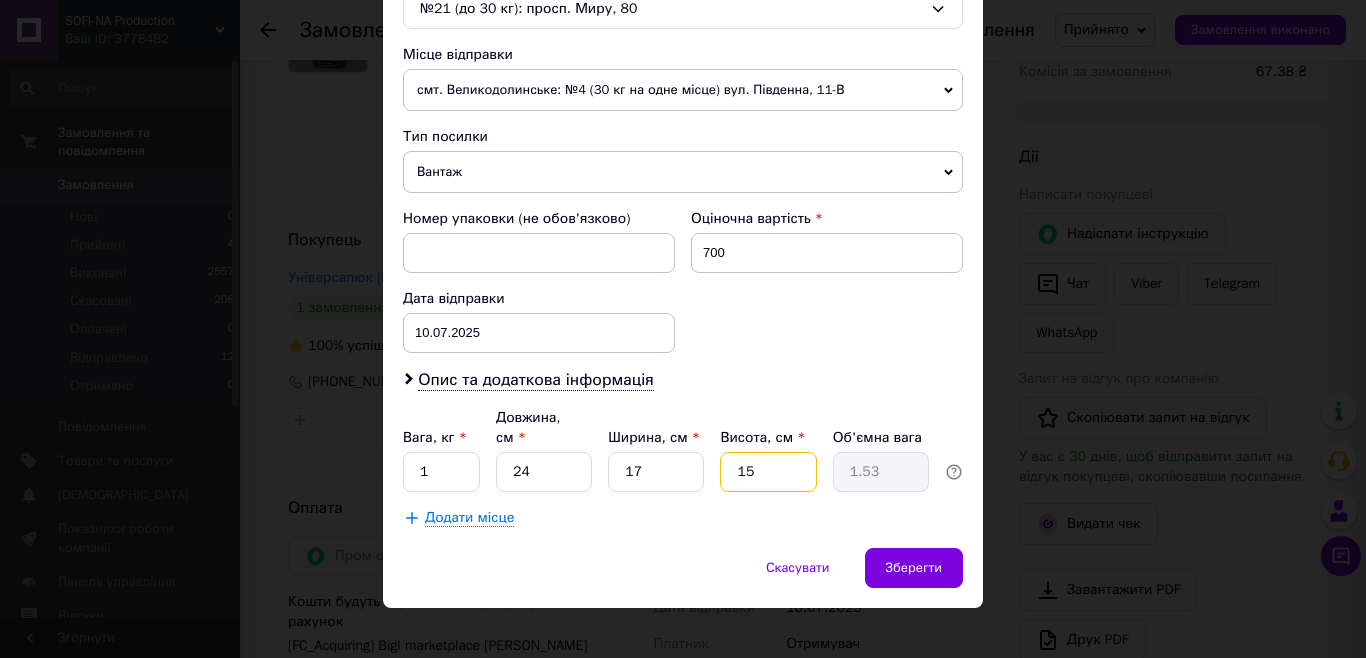 click on "15" at bounding box center (768, 472) 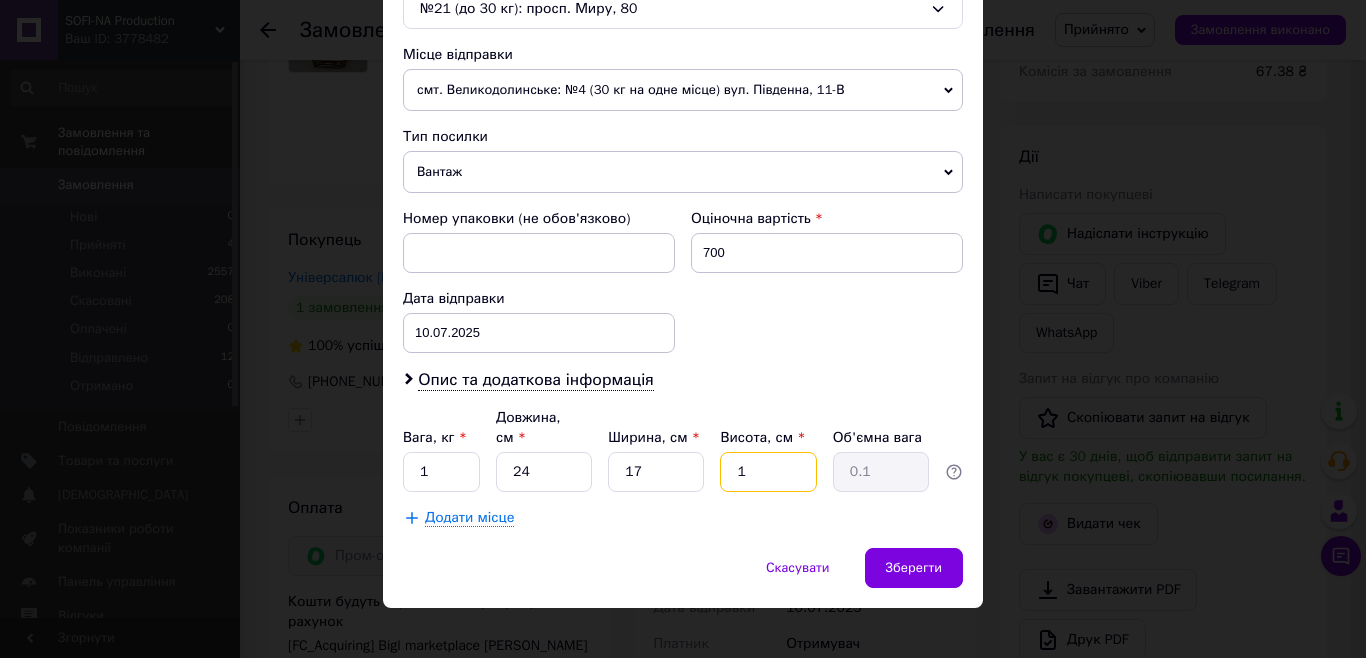 type 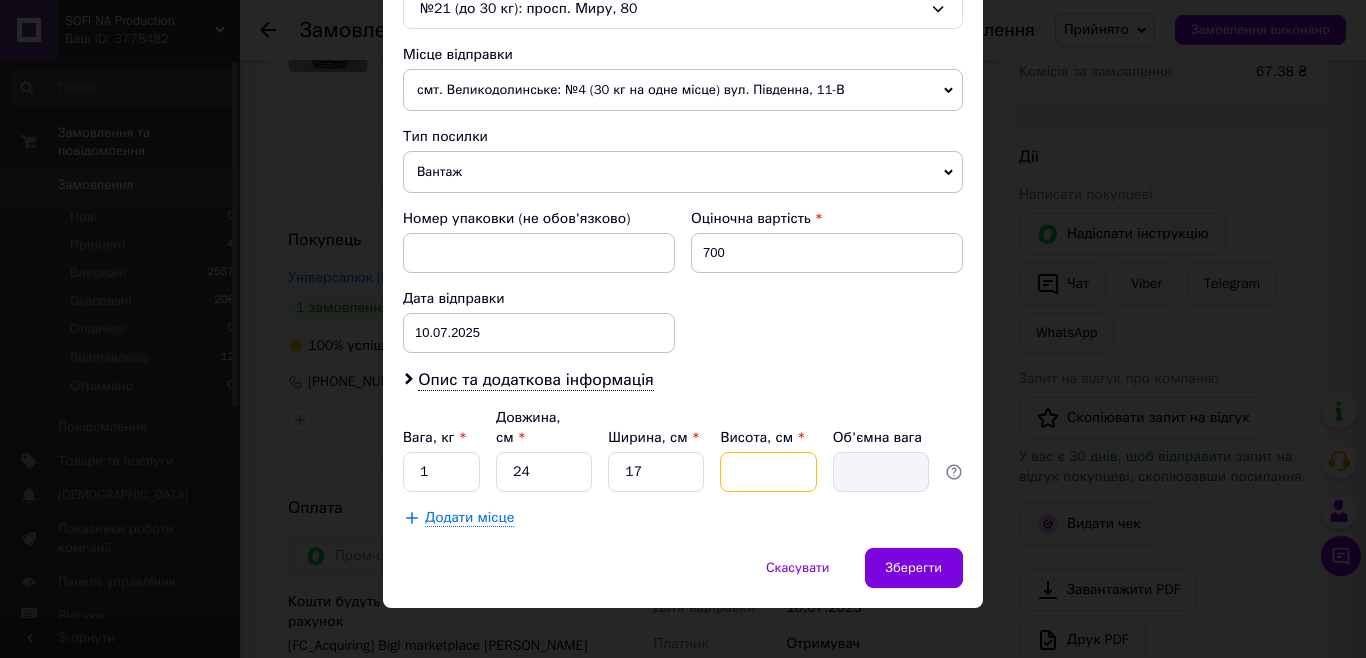 type on "9" 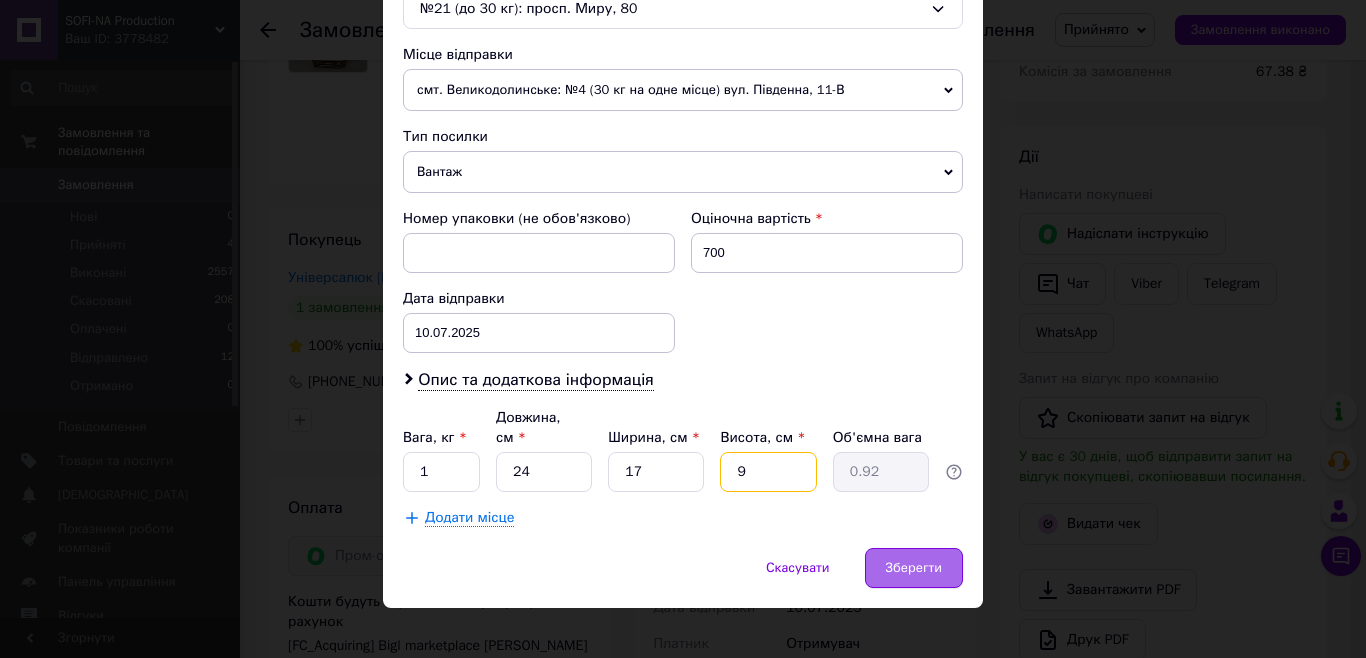 type on "9" 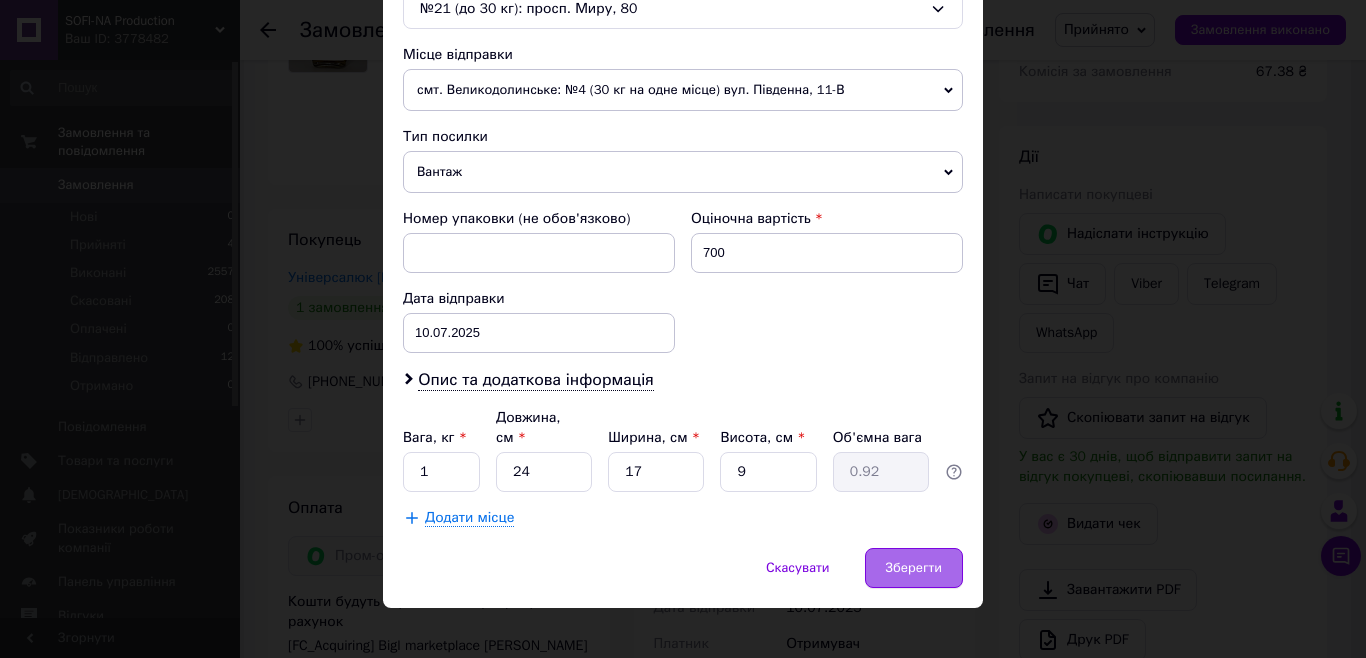 click on "Зберегти" at bounding box center [914, 568] 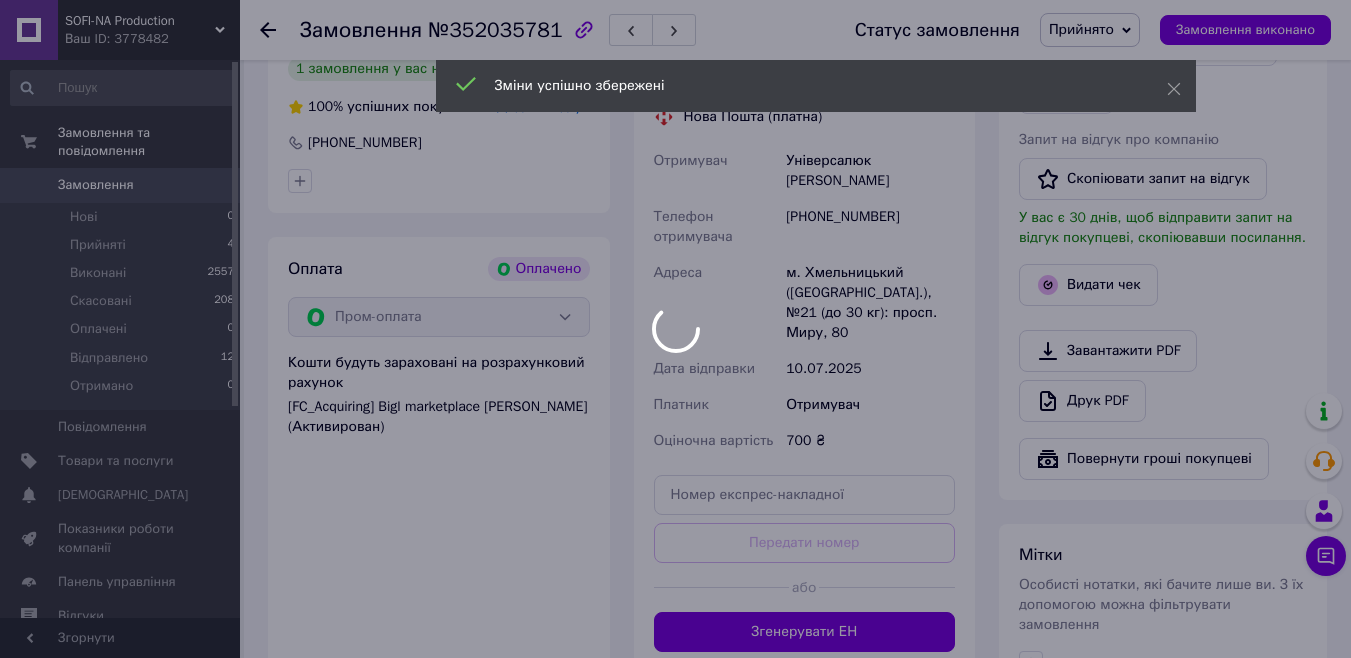 scroll, scrollTop: 700, scrollLeft: 0, axis: vertical 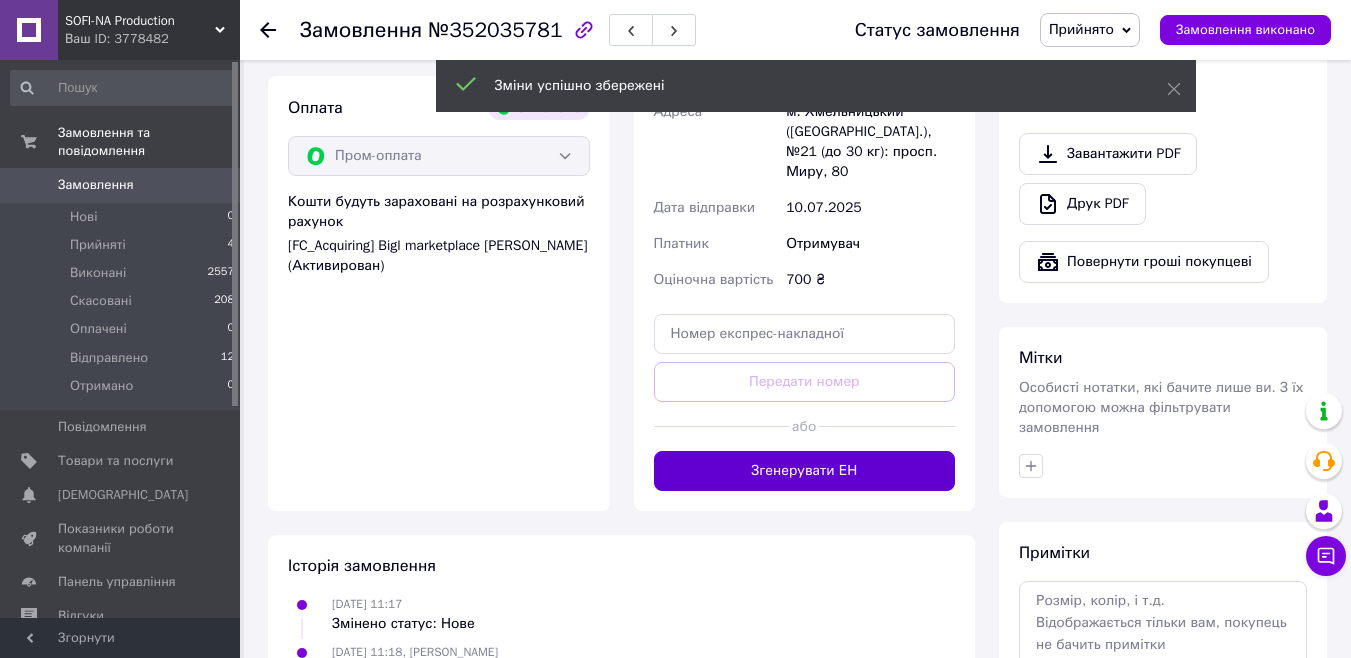 click on "Згенерувати ЕН" at bounding box center [805, 471] 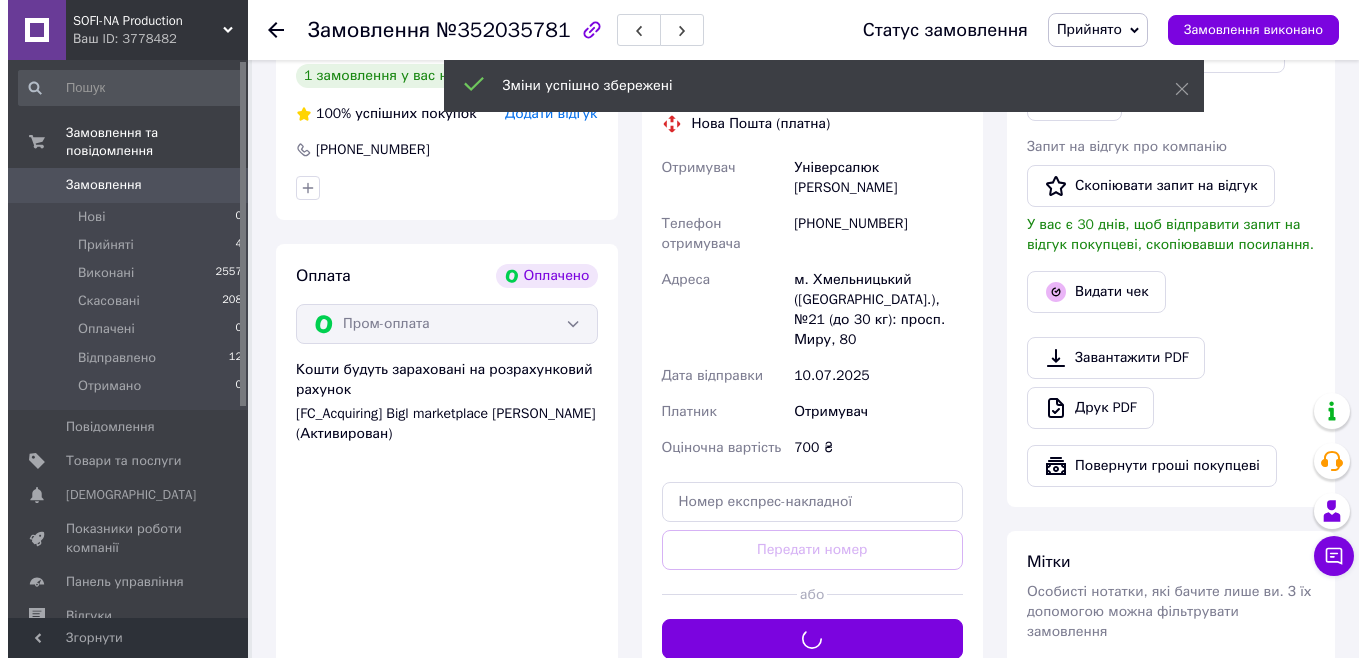 scroll, scrollTop: 500, scrollLeft: 0, axis: vertical 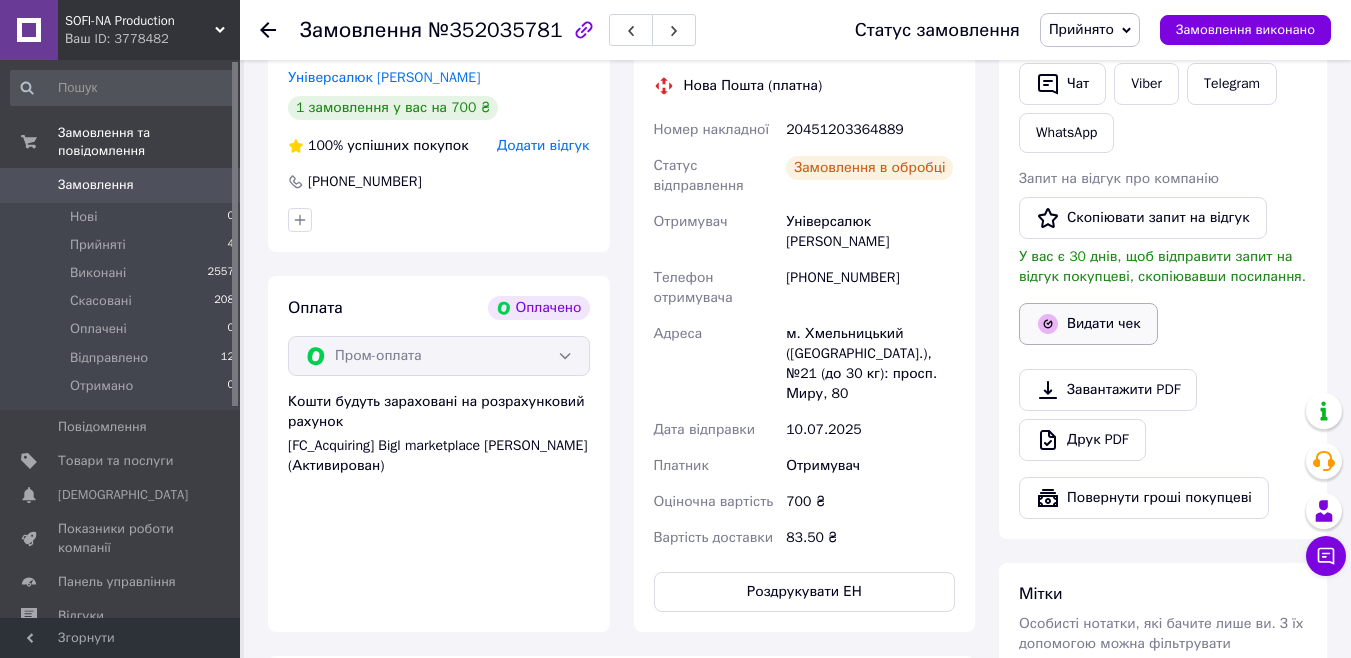 click on "Видати чек" at bounding box center (1088, 324) 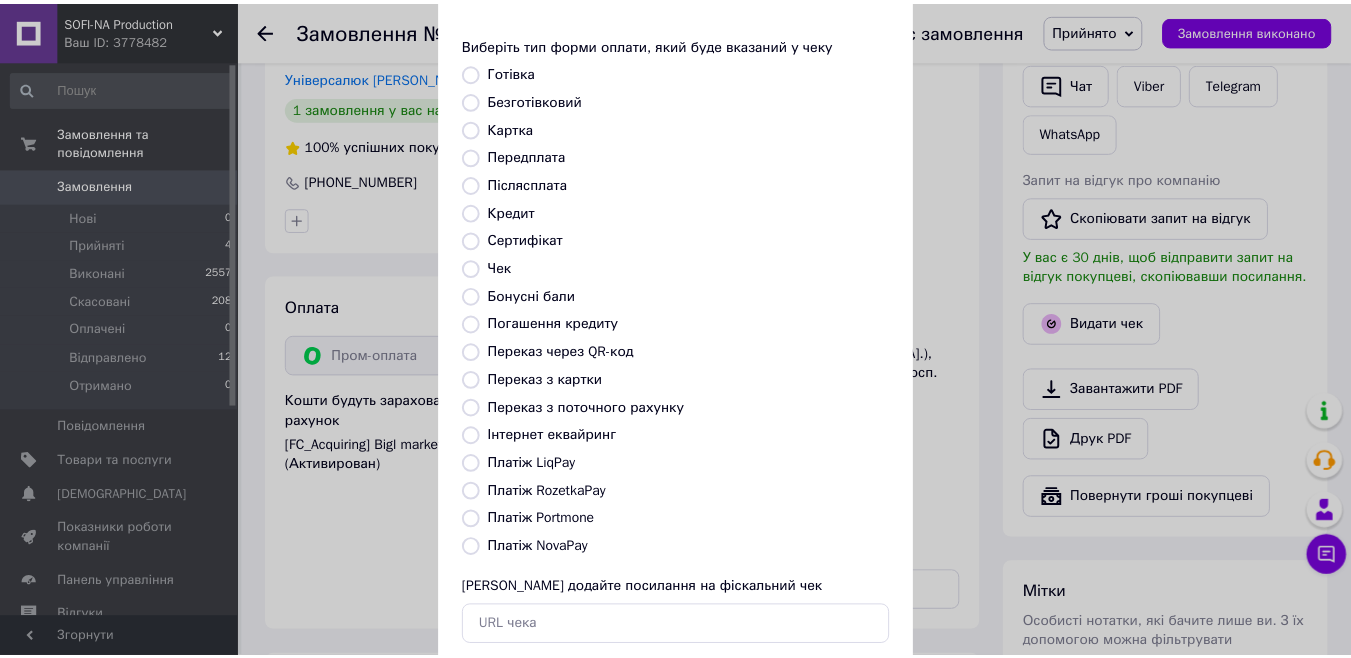 scroll, scrollTop: 201, scrollLeft: 0, axis: vertical 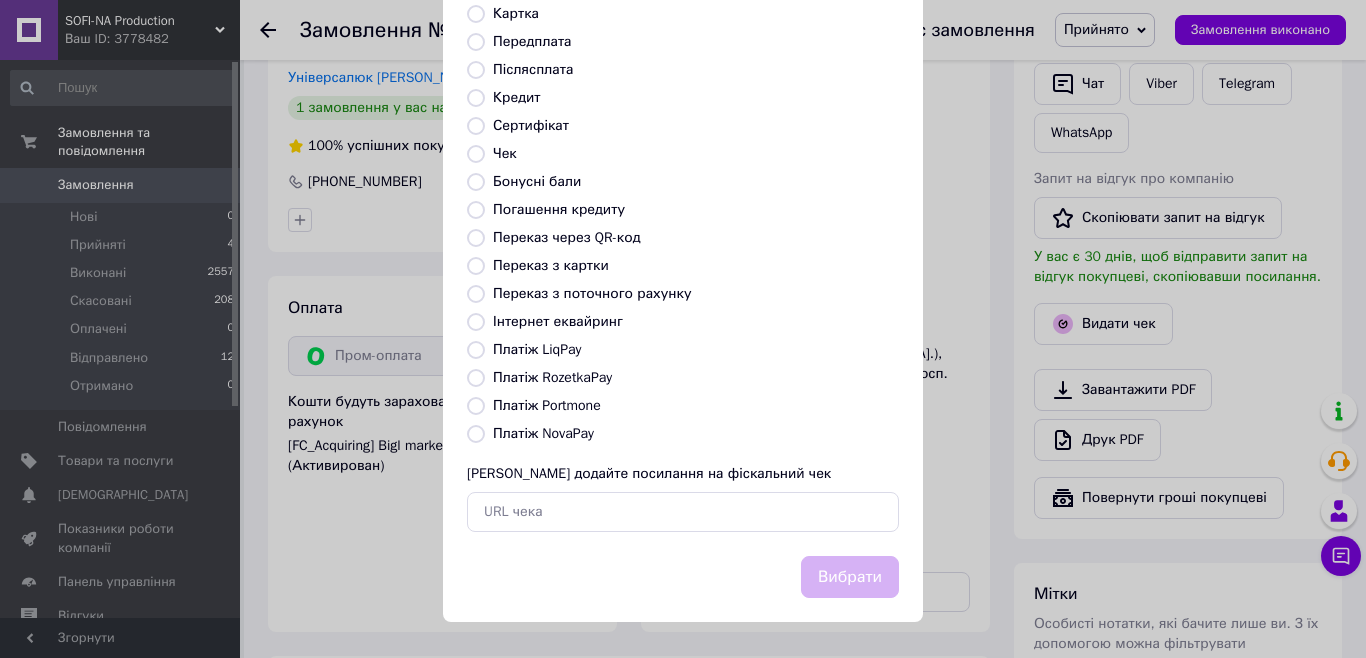 click on "Платіж RozetkaPay" at bounding box center [552, 377] 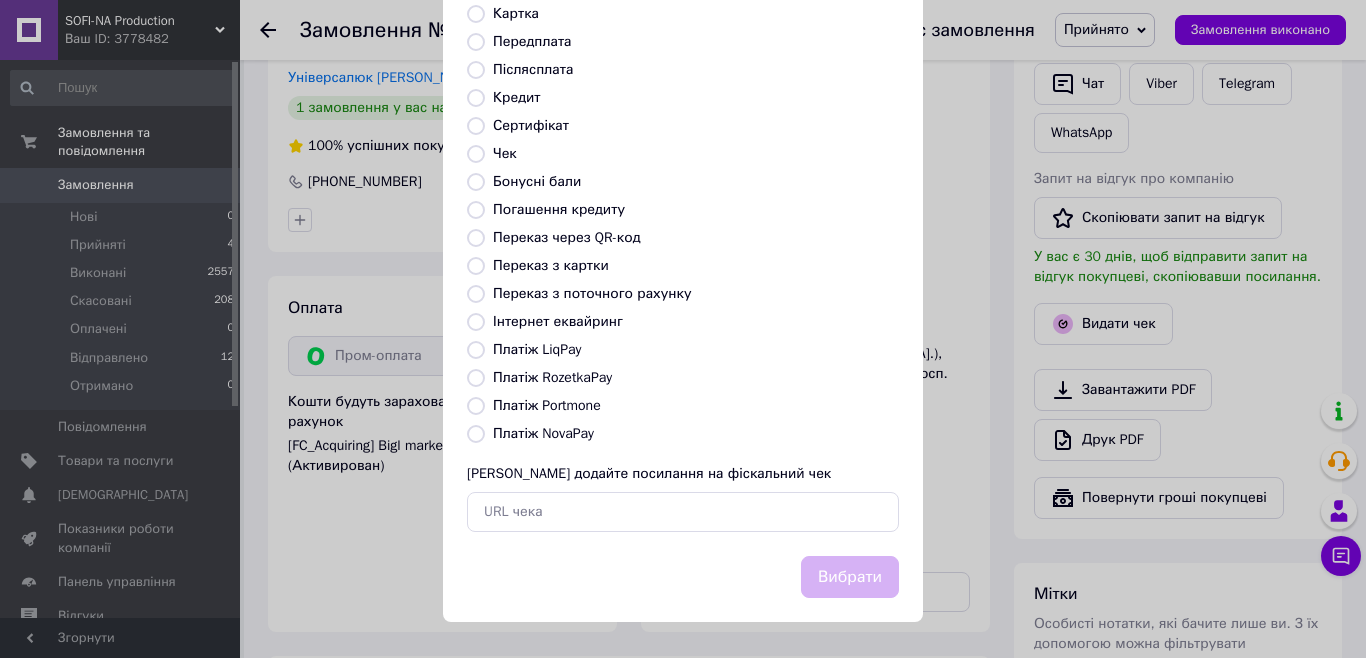 radio on "true" 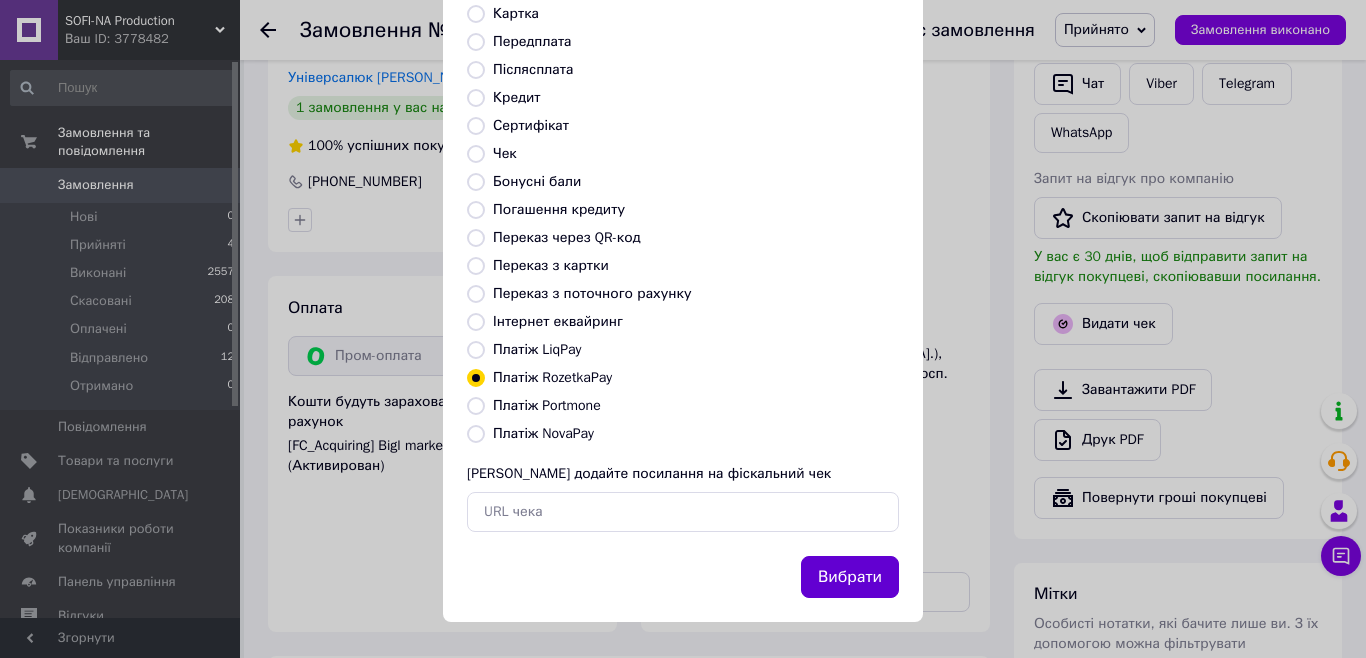 click on "Вибрати" at bounding box center [850, 577] 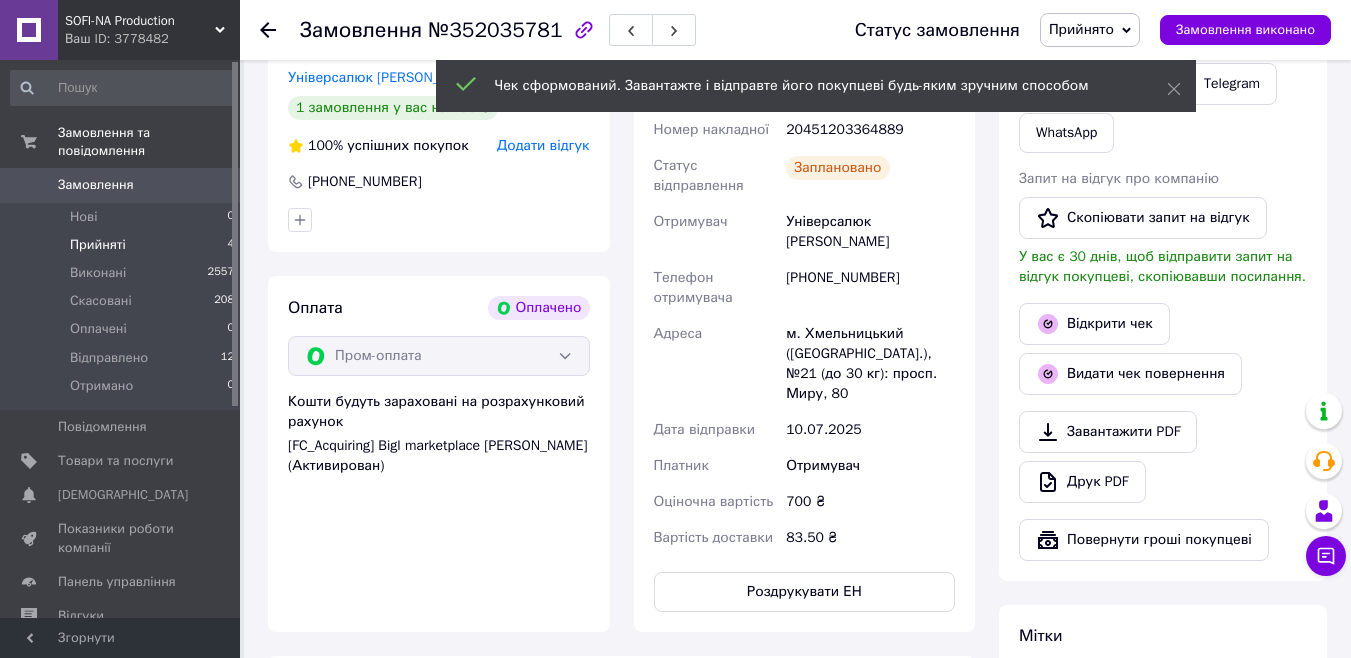 click on "Прийняті 4" at bounding box center (123, 245) 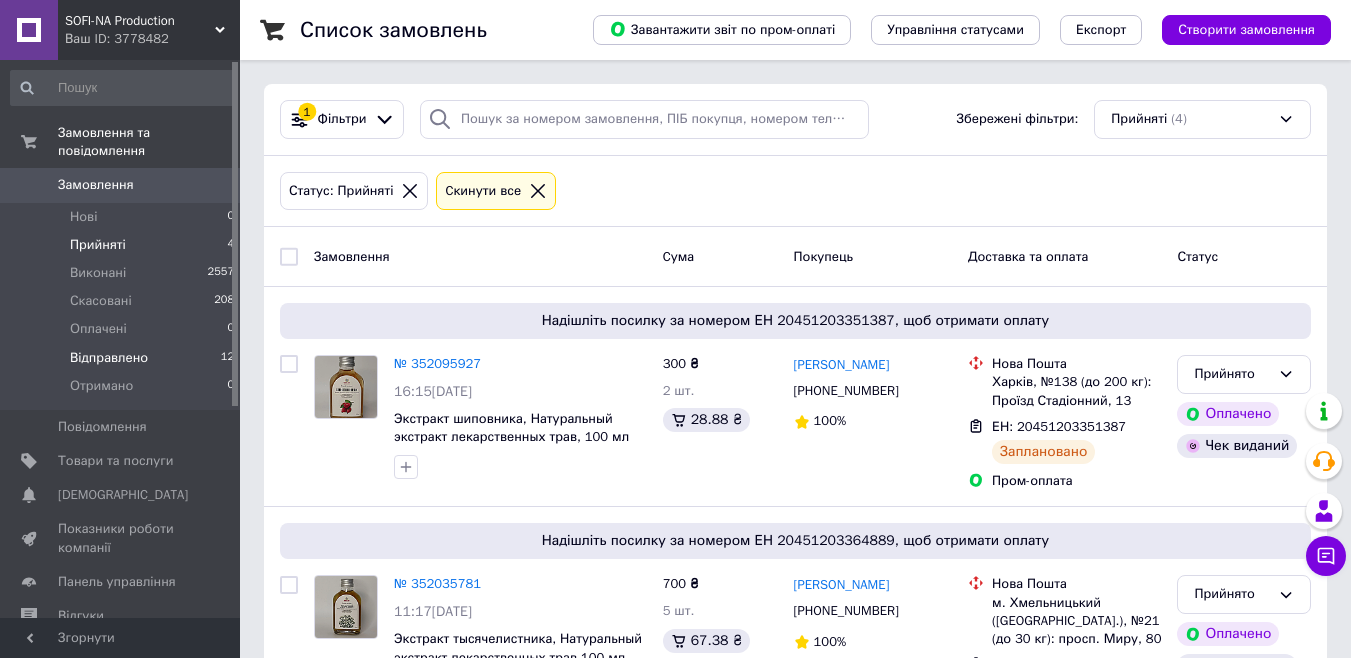 click on "Відправлено" at bounding box center (109, 358) 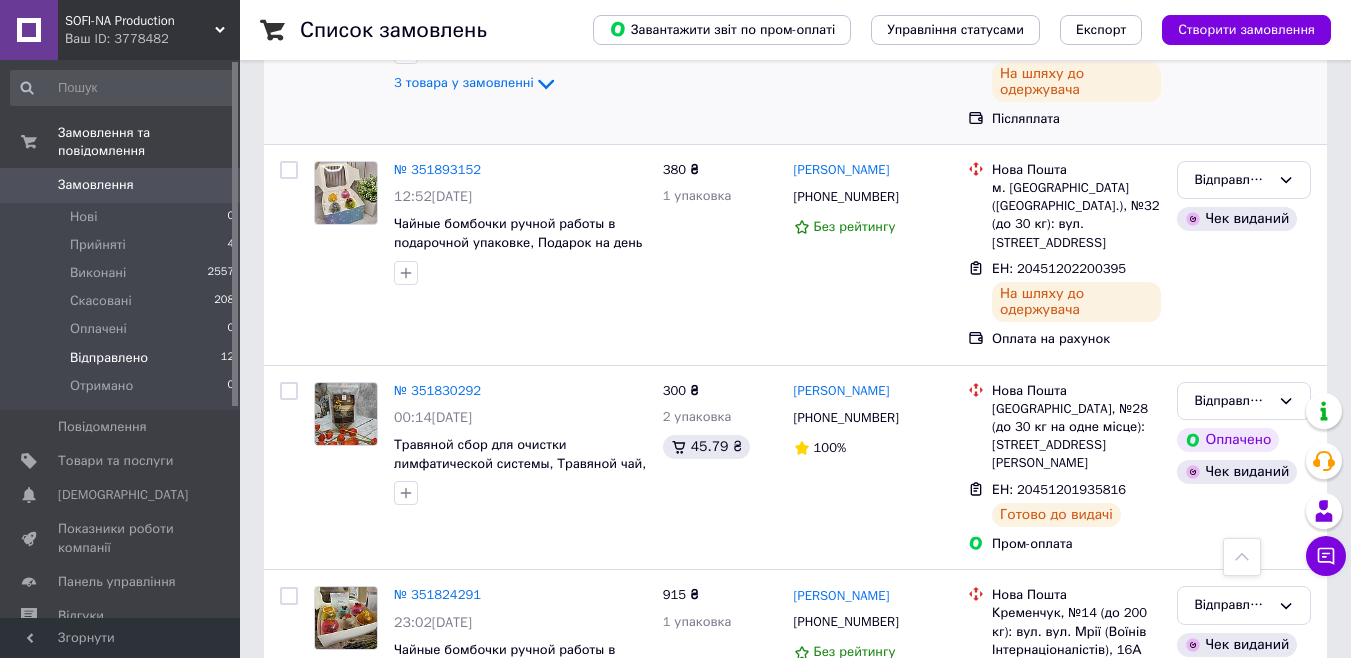 scroll, scrollTop: 900, scrollLeft: 0, axis: vertical 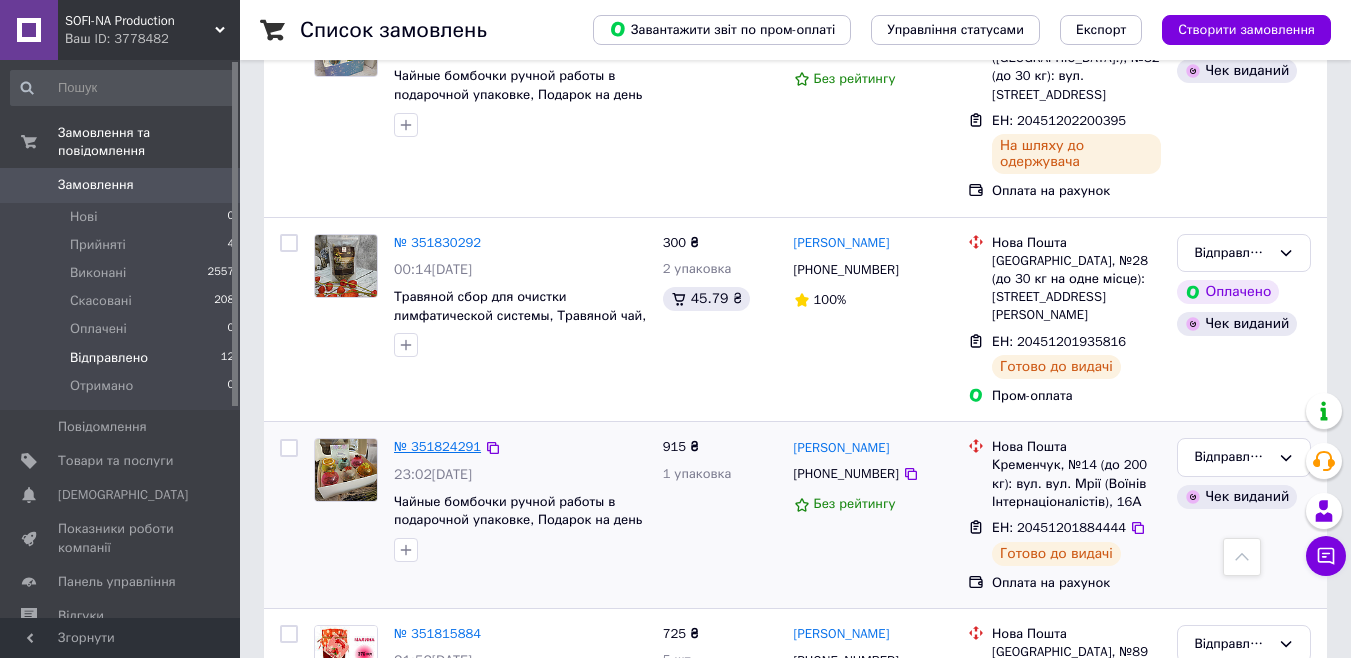 click on "№ 351824291" at bounding box center (437, 446) 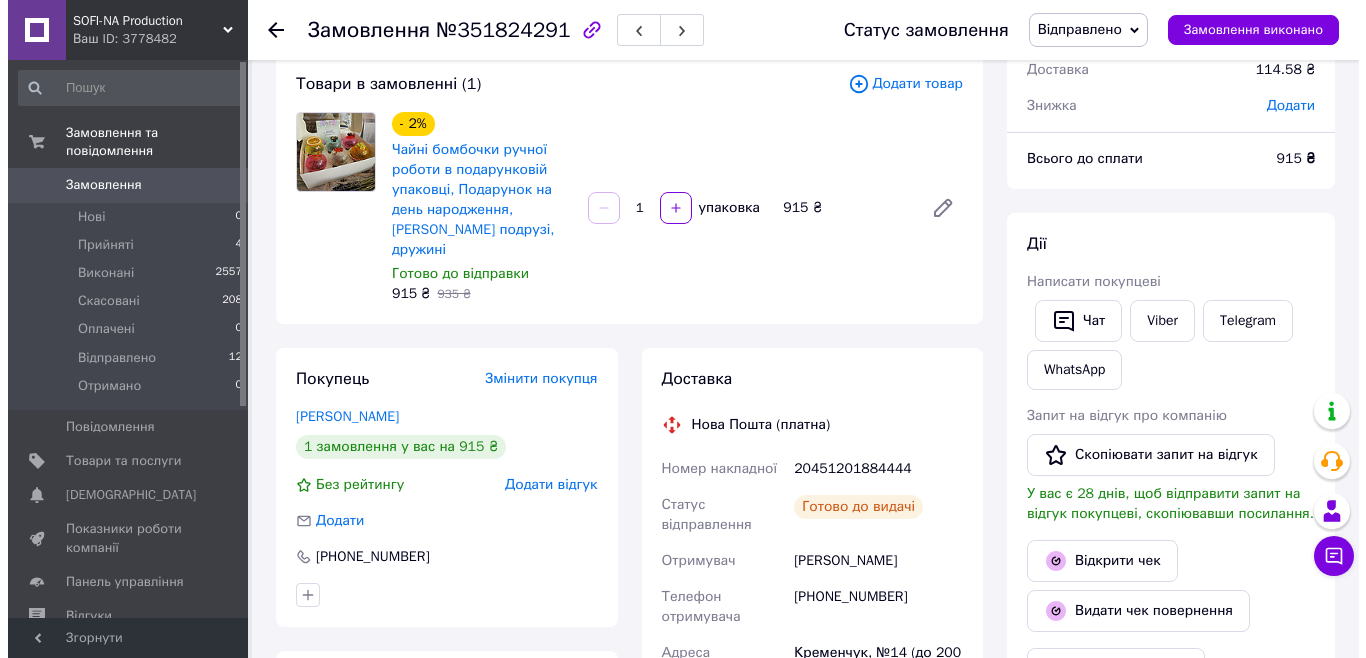 scroll, scrollTop: 115, scrollLeft: 0, axis: vertical 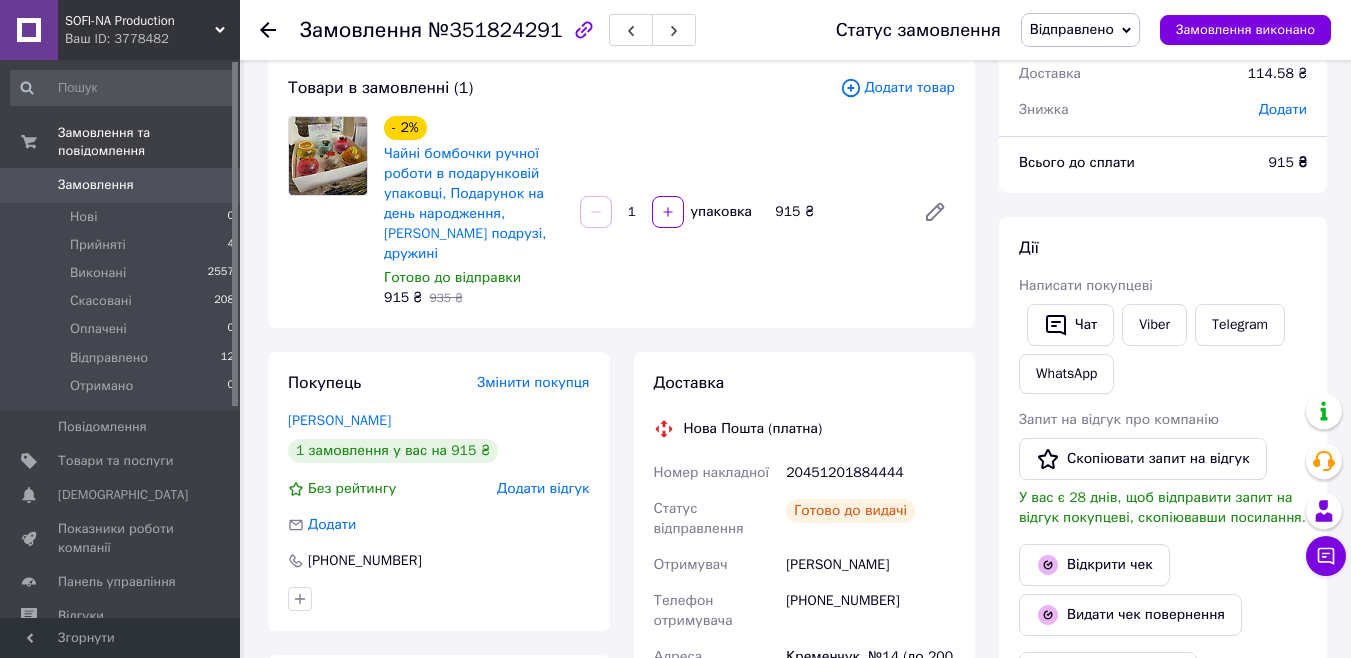 click on "Відправлено" at bounding box center (1080, 30) 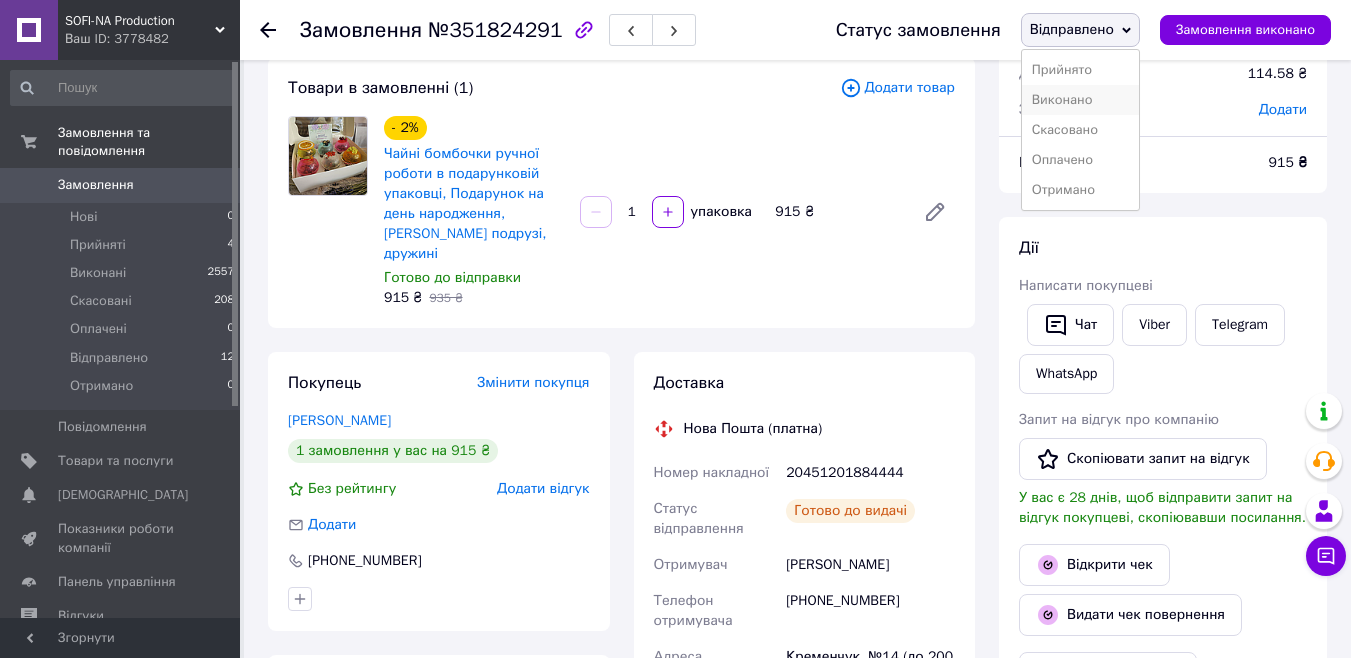 click on "Виконано" at bounding box center (1080, 100) 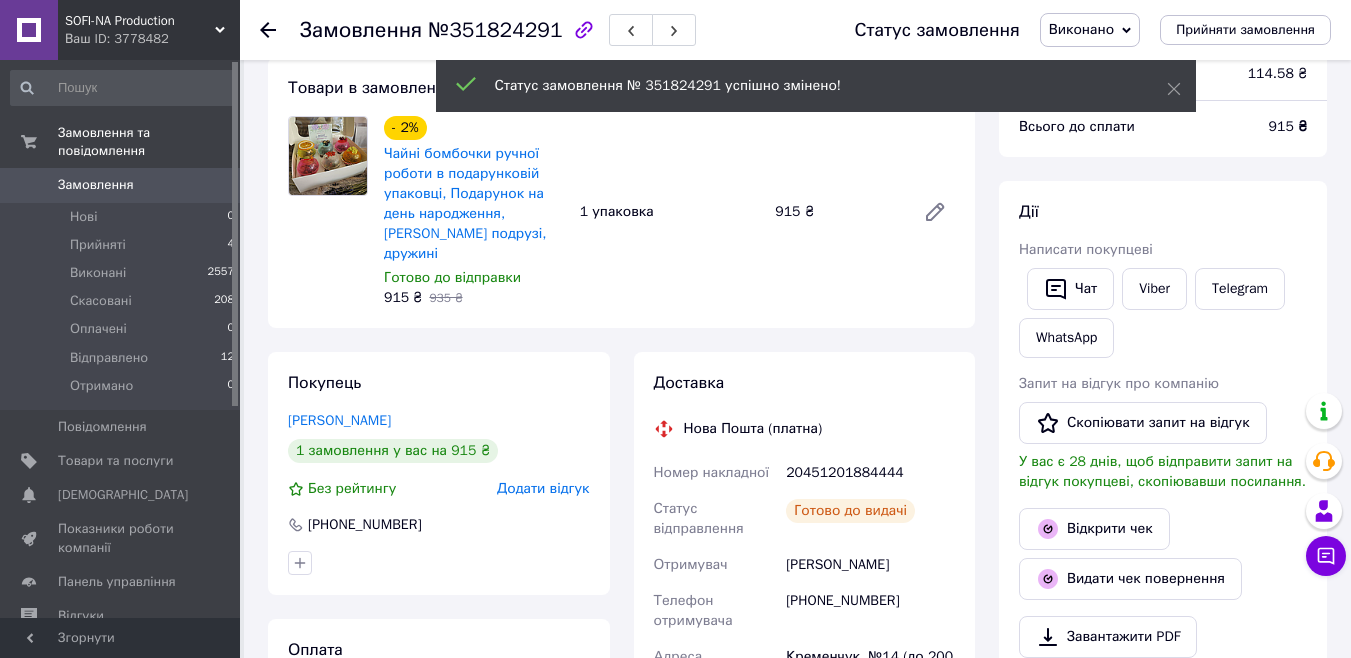 click on "Додати відгук" at bounding box center [543, 488] 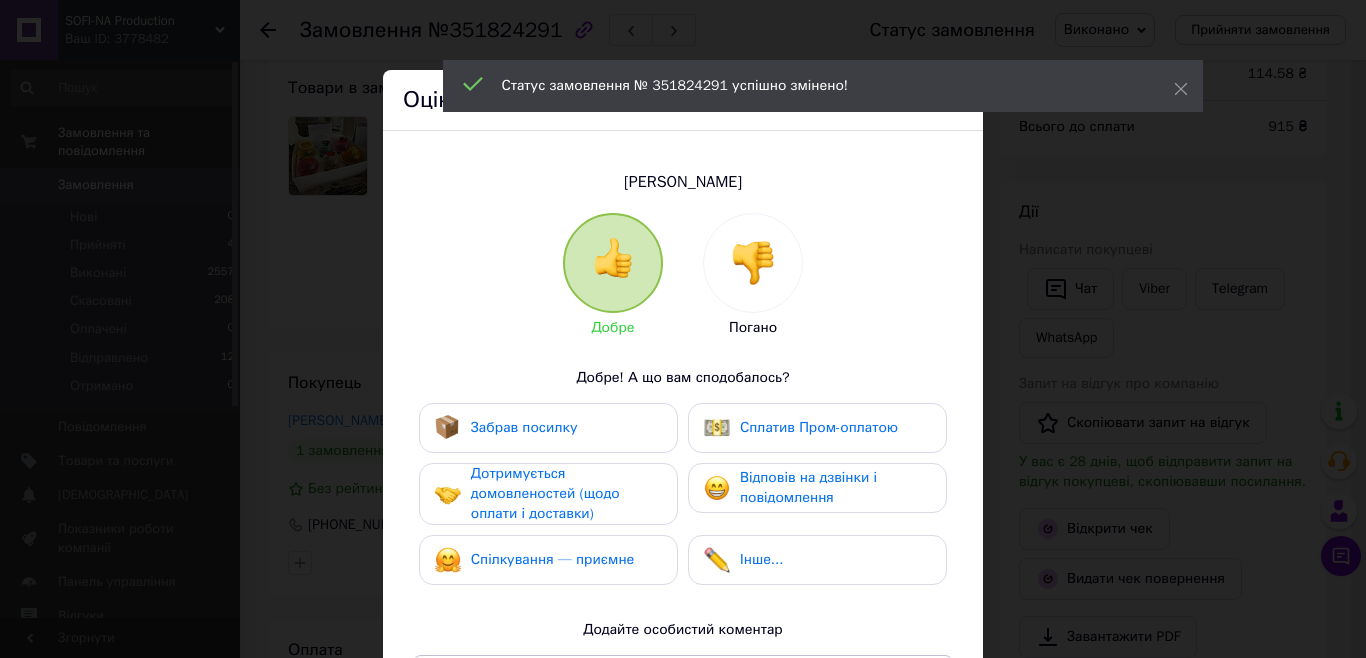 click on "Забрав посилку" at bounding box center (548, 428) 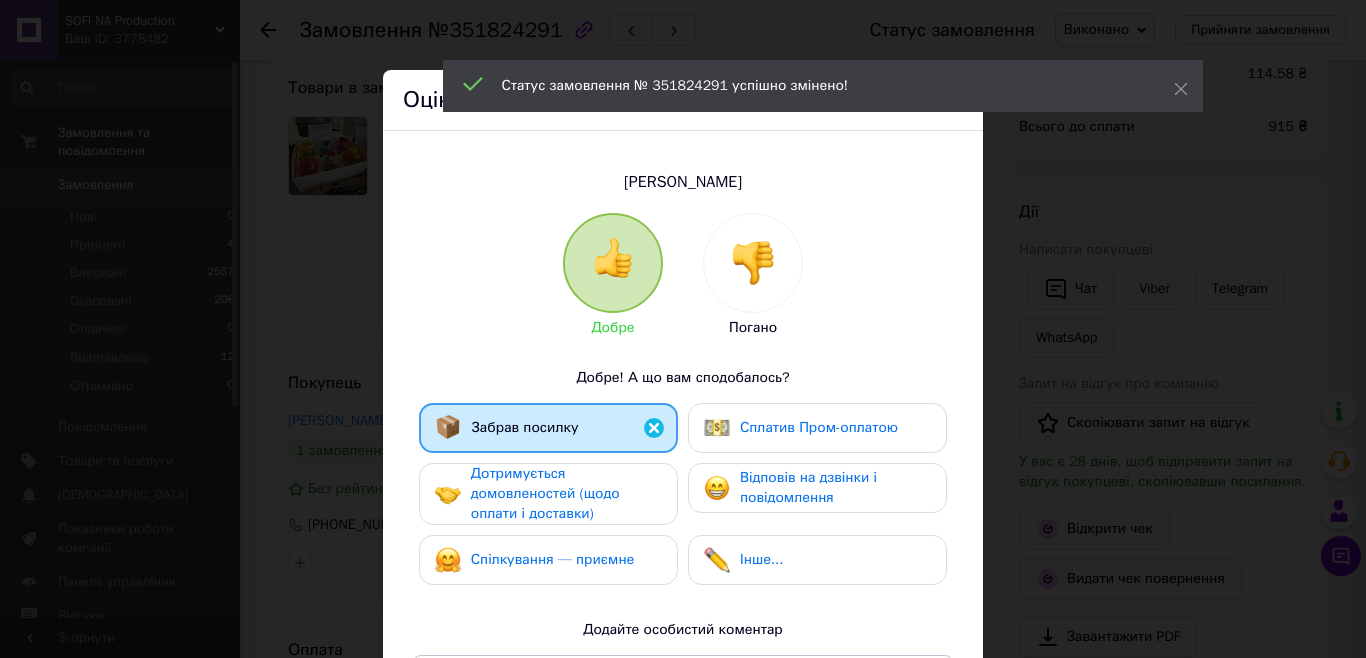 click on "Спілкування — приємне" at bounding box center (553, 559) 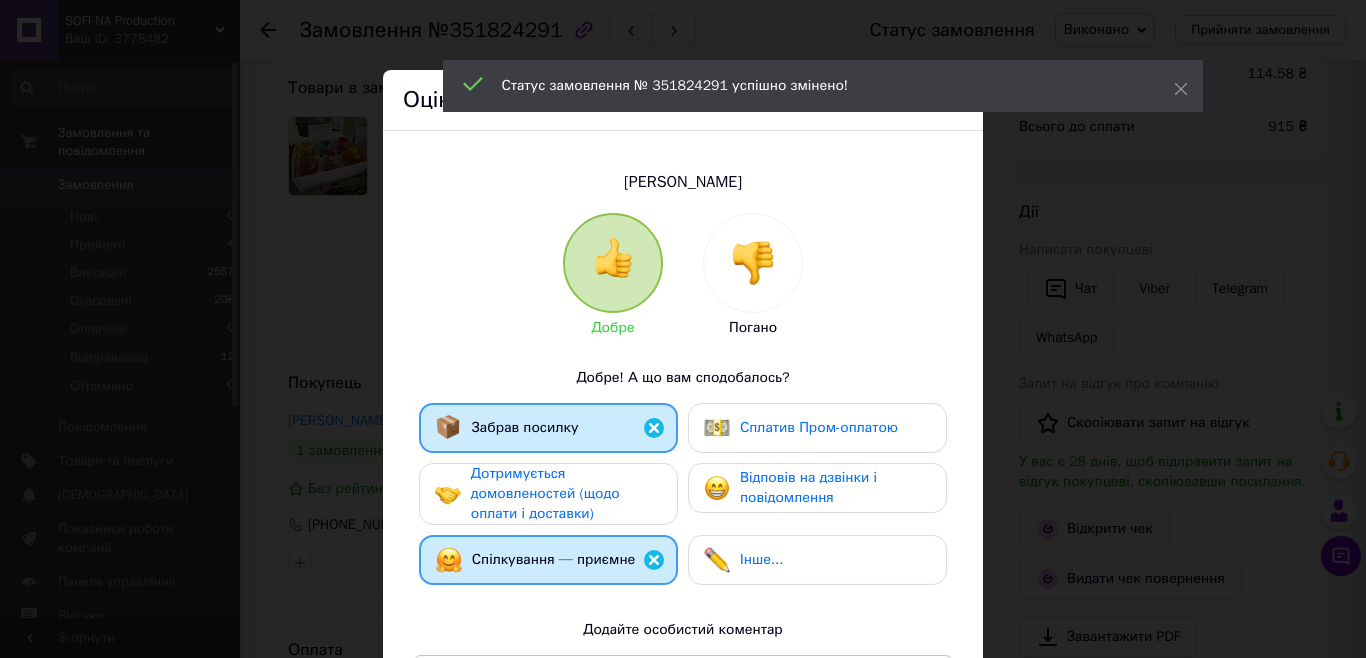 click on "Дотримується домовленостей (щодо оплати і доставки)" at bounding box center [545, 493] 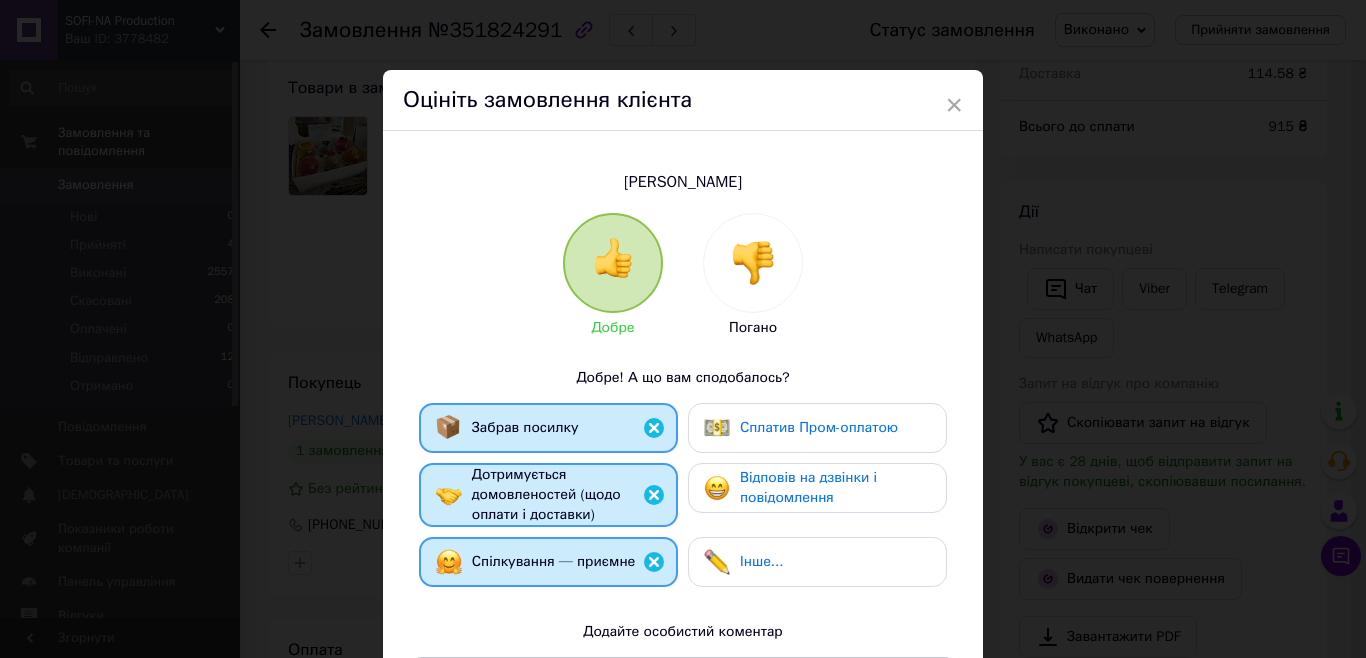 click on "Відповів на дзвінки і повідомлення" at bounding box center (808, 487) 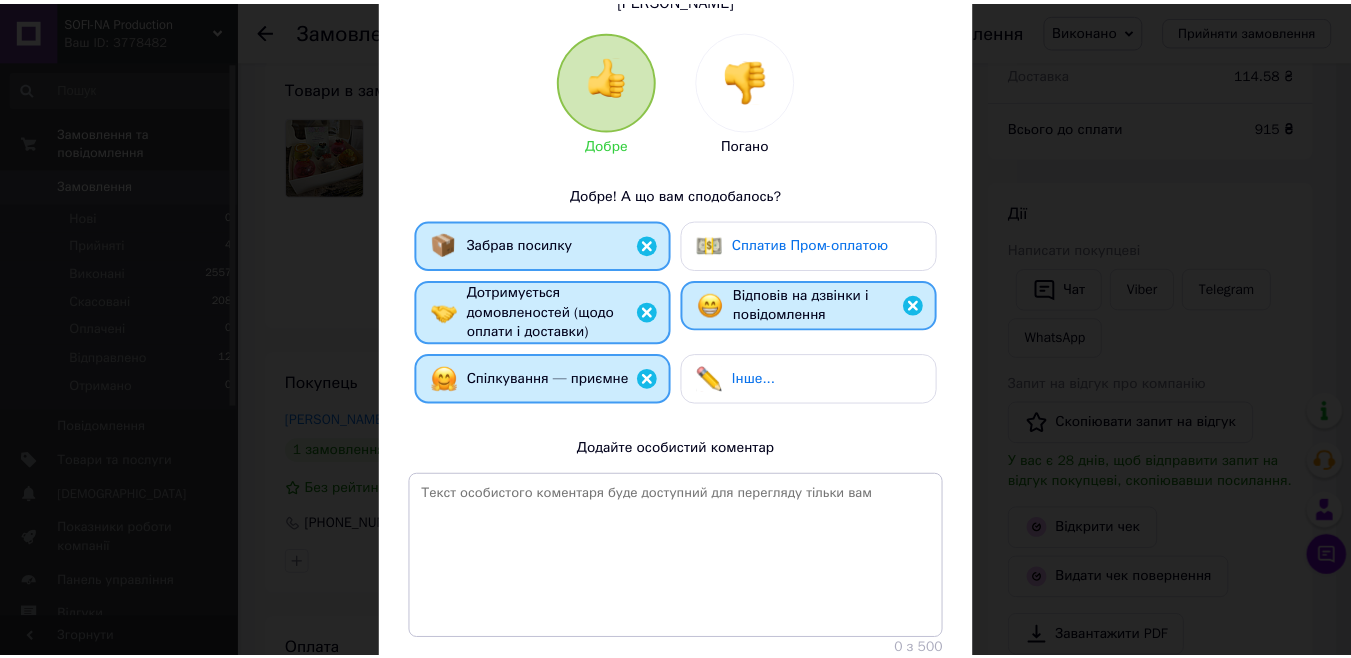 scroll, scrollTop: 327, scrollLeft: 0, axis: vertical 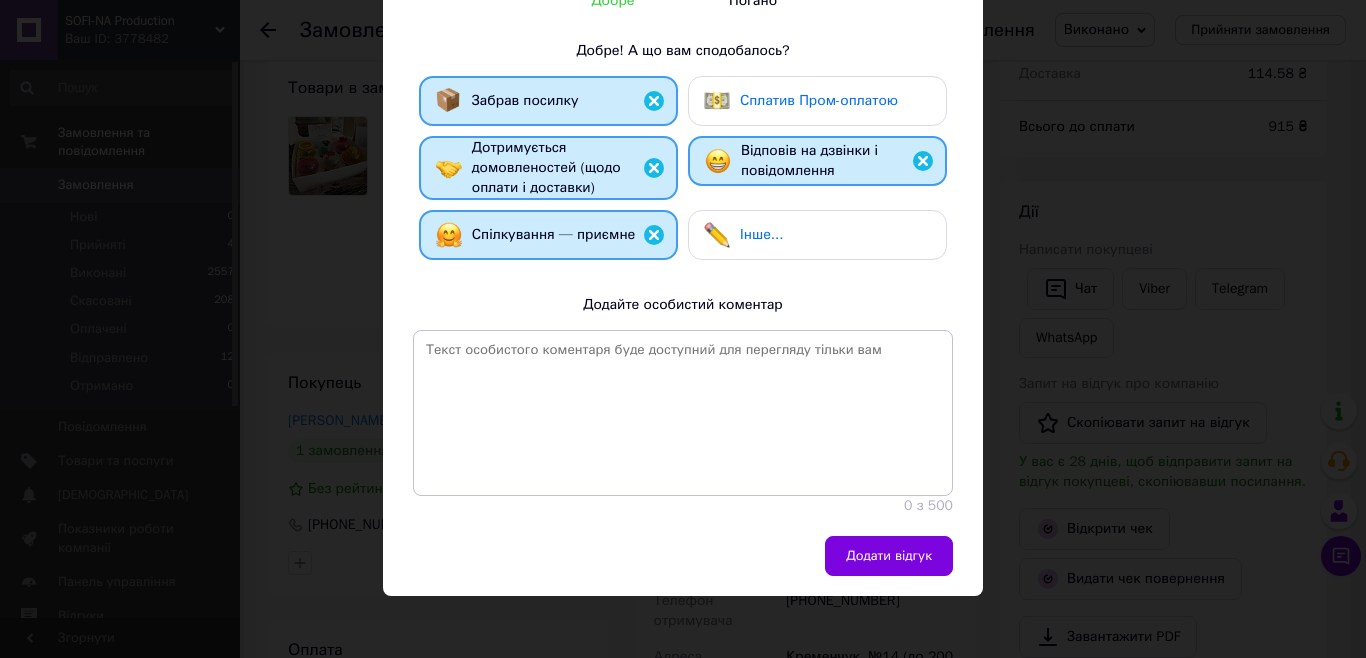 click on "Додати відгук" at bounding box center [889, 556] 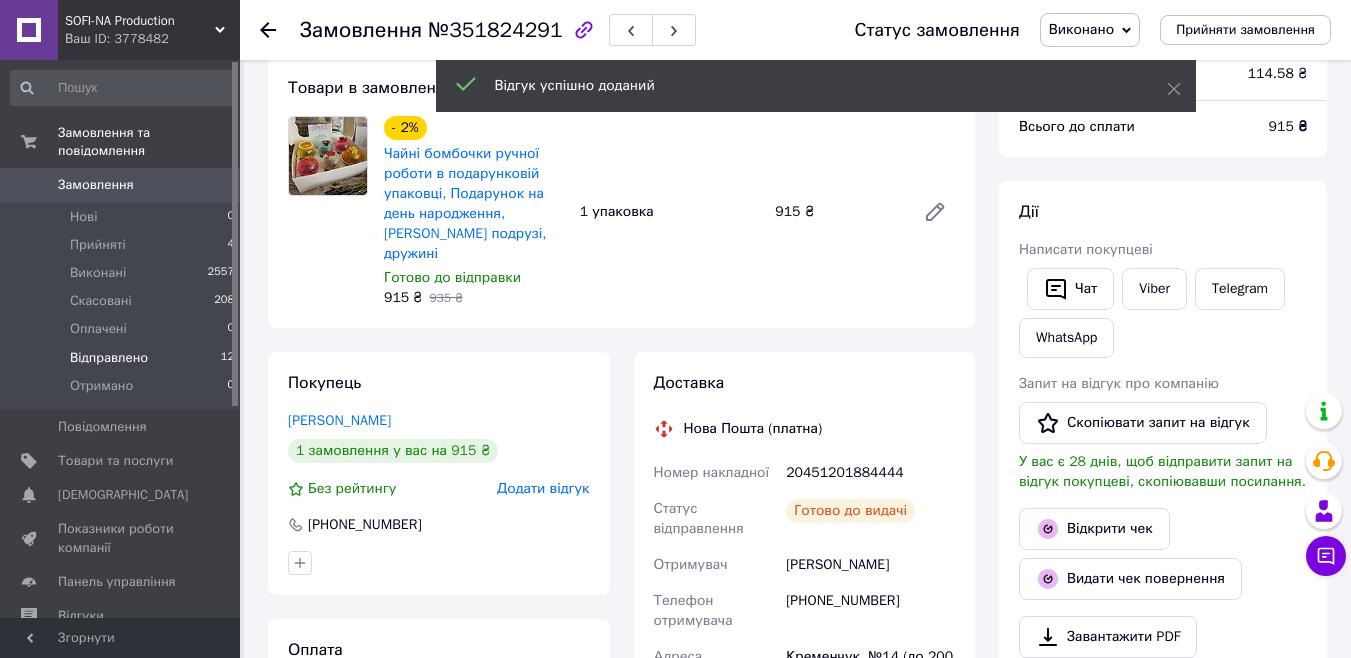 click on "Відправлено" at bounding box center [109, 358] 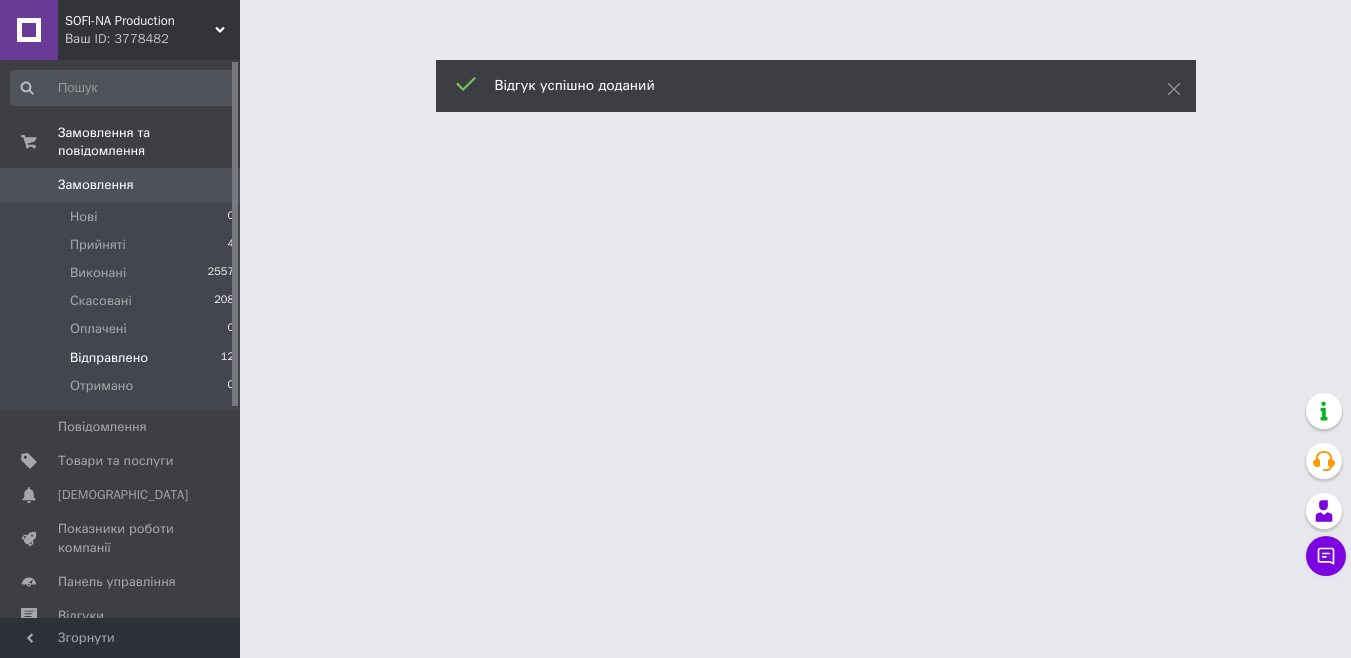 scroll, scrollTop: 0, scrollLeft: 0, axis: both 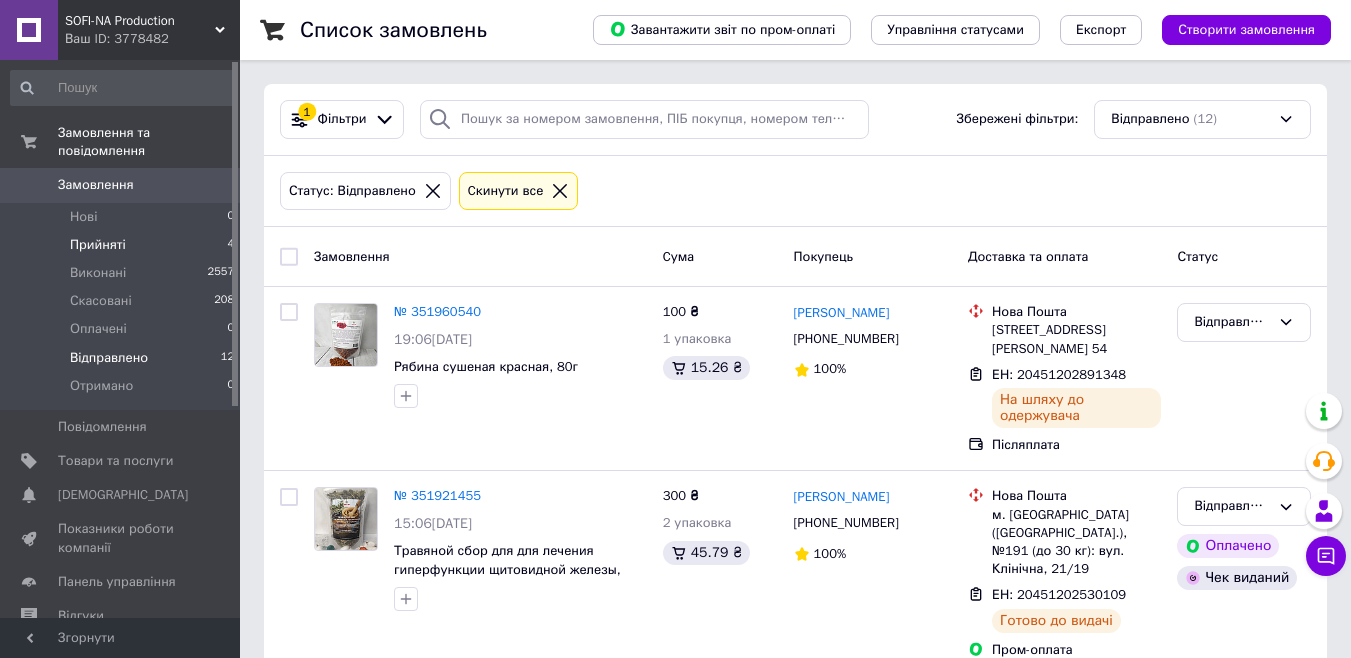 click on "Прийняті" at bounding box center [98, 245] 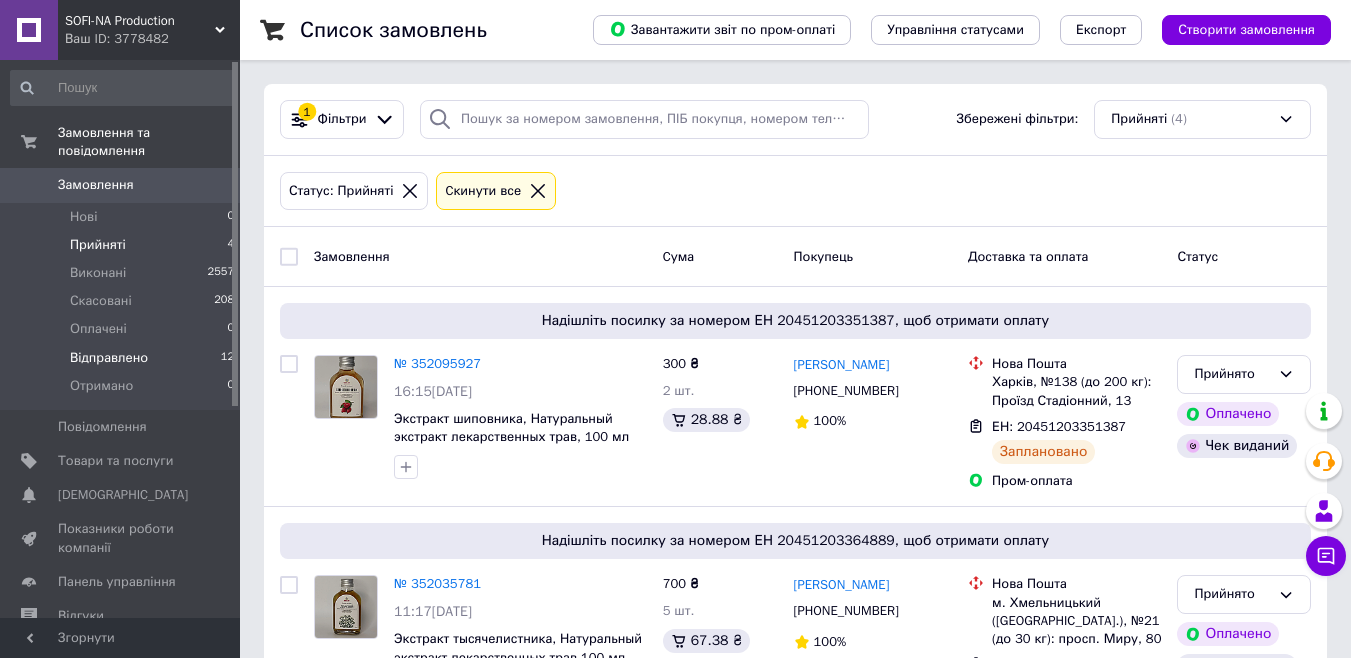 click on "Відправлено" at bounding box center [109, 358] 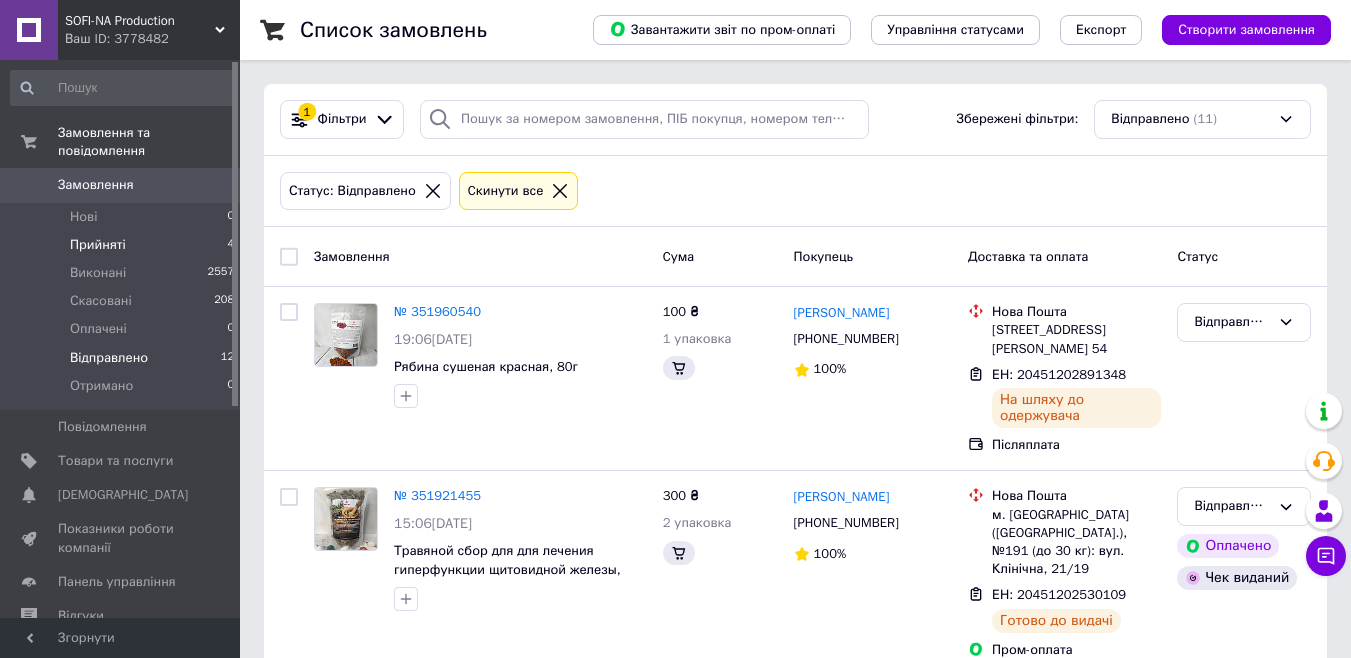 click on "Прийняті" at bounding box center [98, 245] 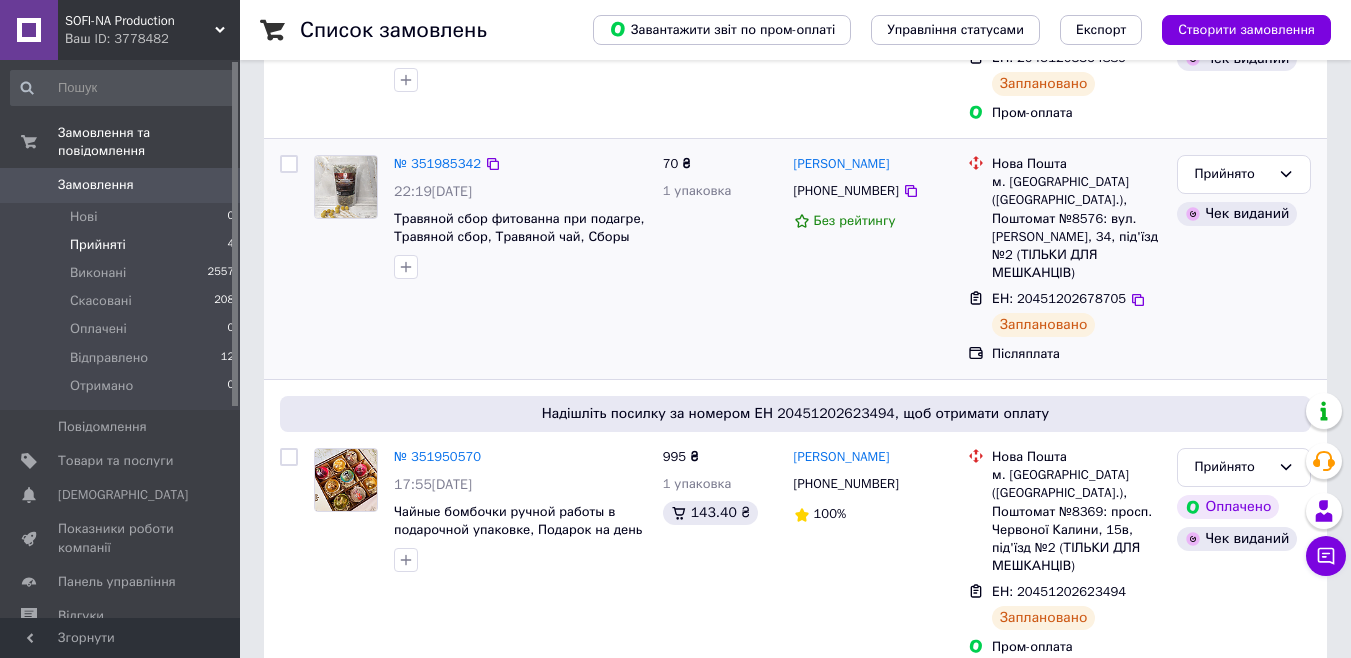 scroll, scrollTop: 609, scrollLeft: 0, axis: vertical 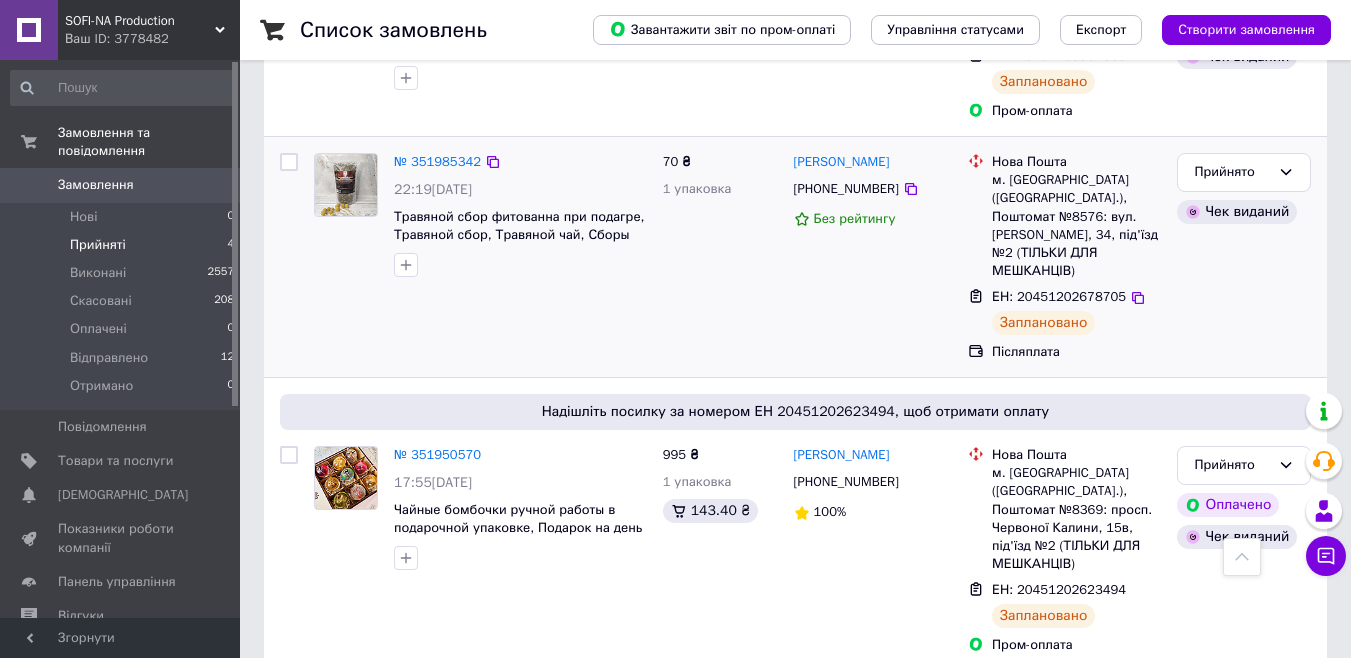 click on "м. [GEOGRAPHIC_DATA] ([GEOGRAPHIC_DATA].), Поштомат №8576: вул. [PERSON_NAME], 34, під'їзд №2 (ТІЛЬКИ ДЛЯ МЕШКАНЦІВ)" at bounding box center (1076, 225) 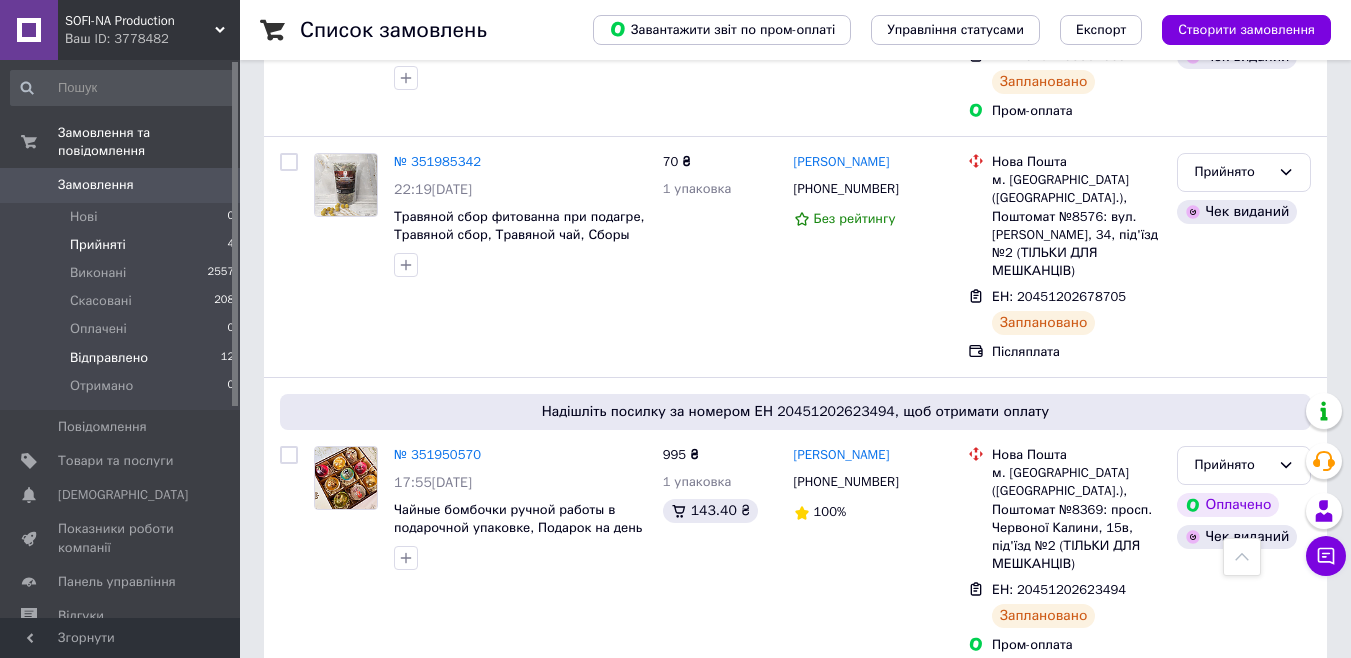 click on "Відправлено" at bounding box center (109, 358) 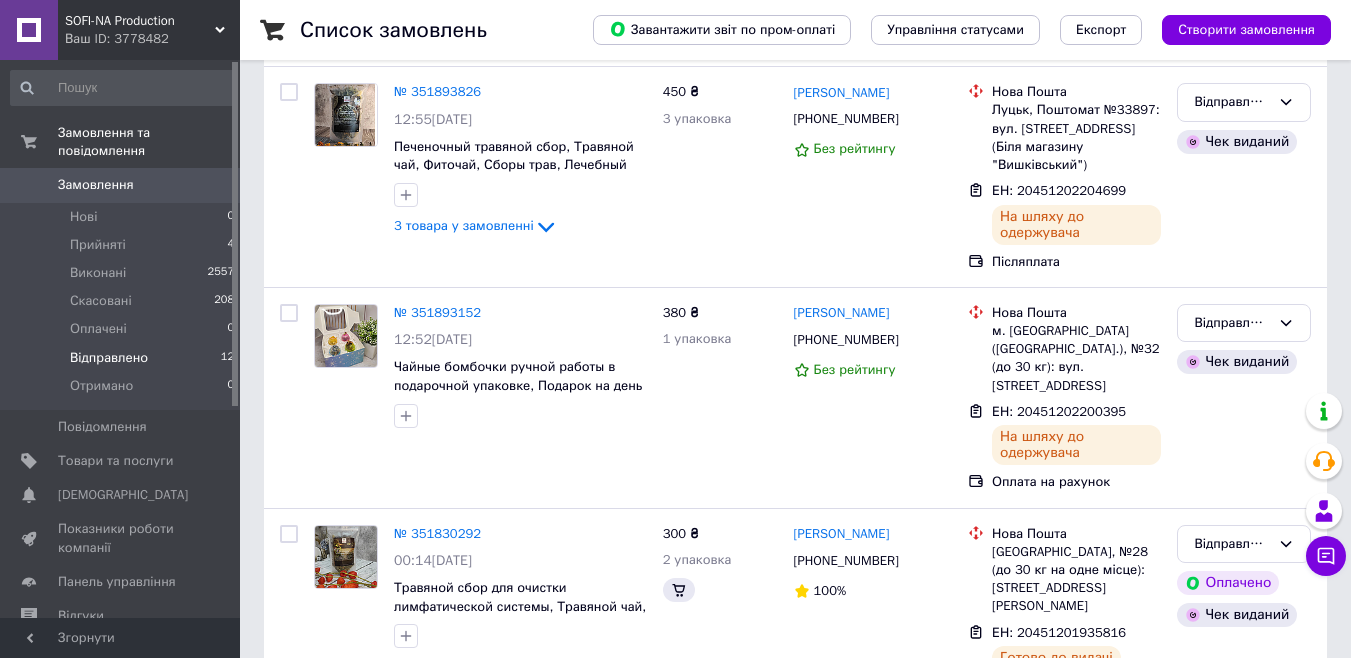 scroll, scrollTop: 0, scrollLeft: 0, axis: both 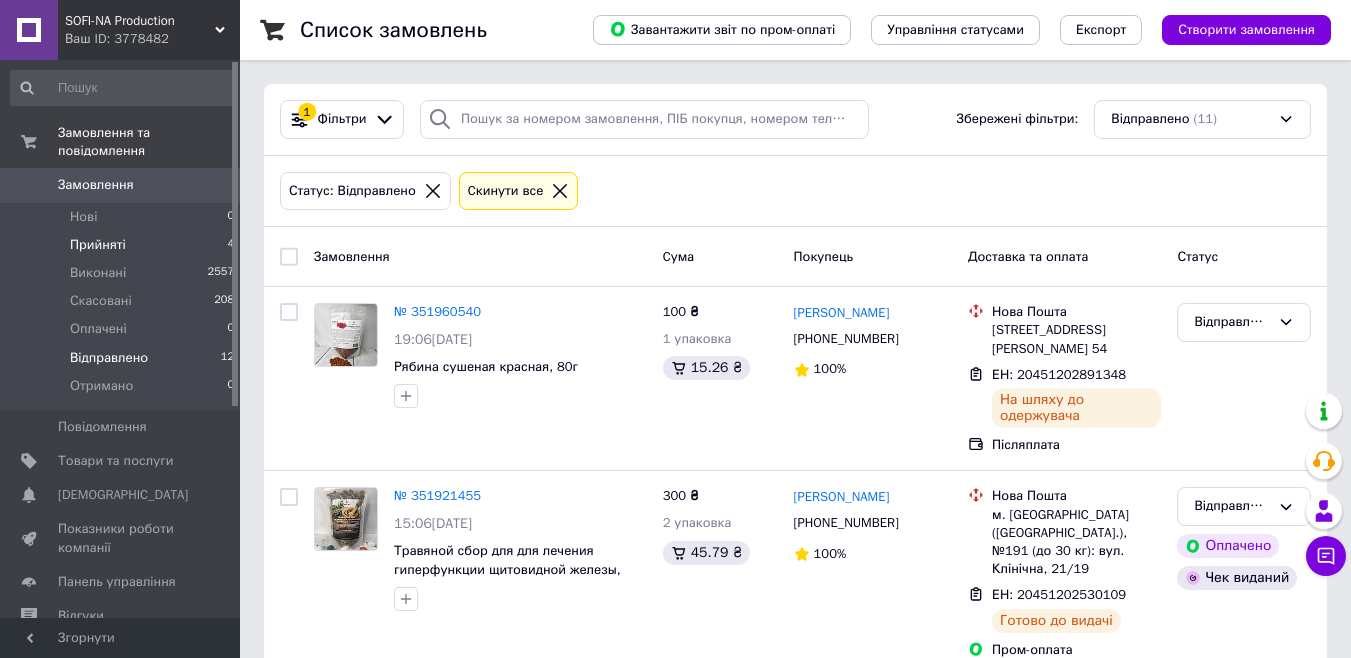 click on "Прийняті" at bounding box center (98, 245) 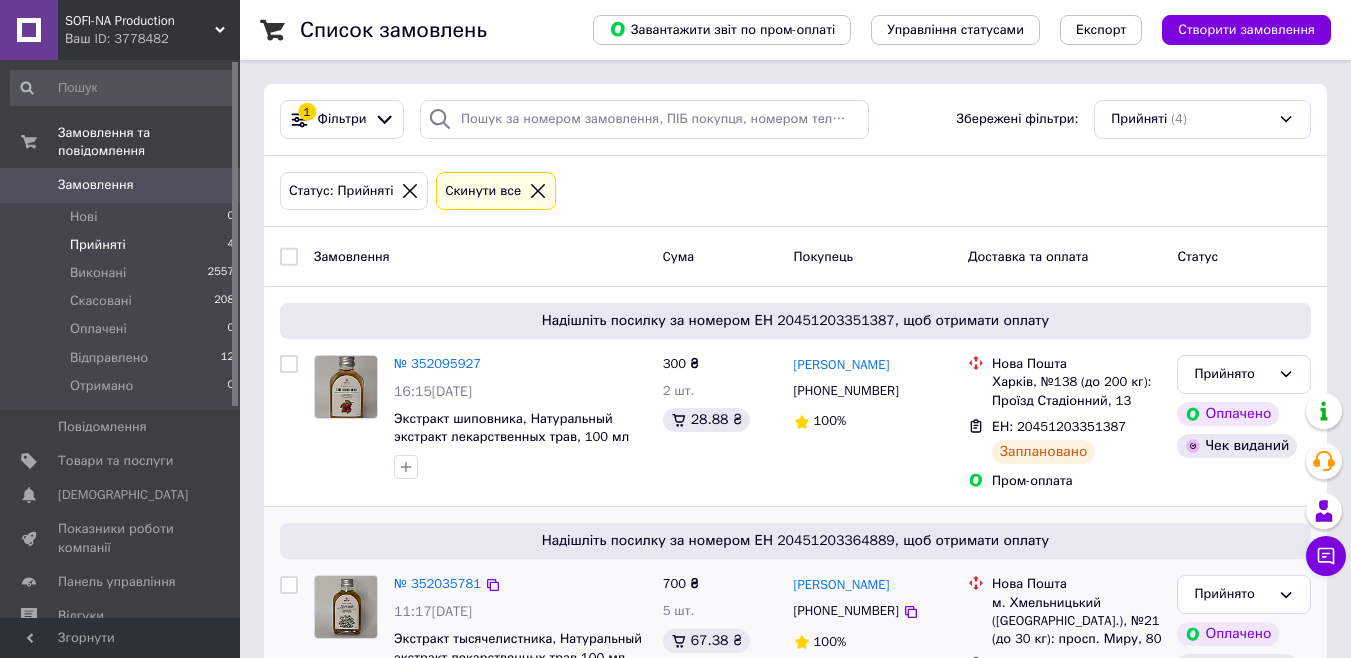 scroll, scrollTop: 600, scrollLeft: 0, axis: vertical 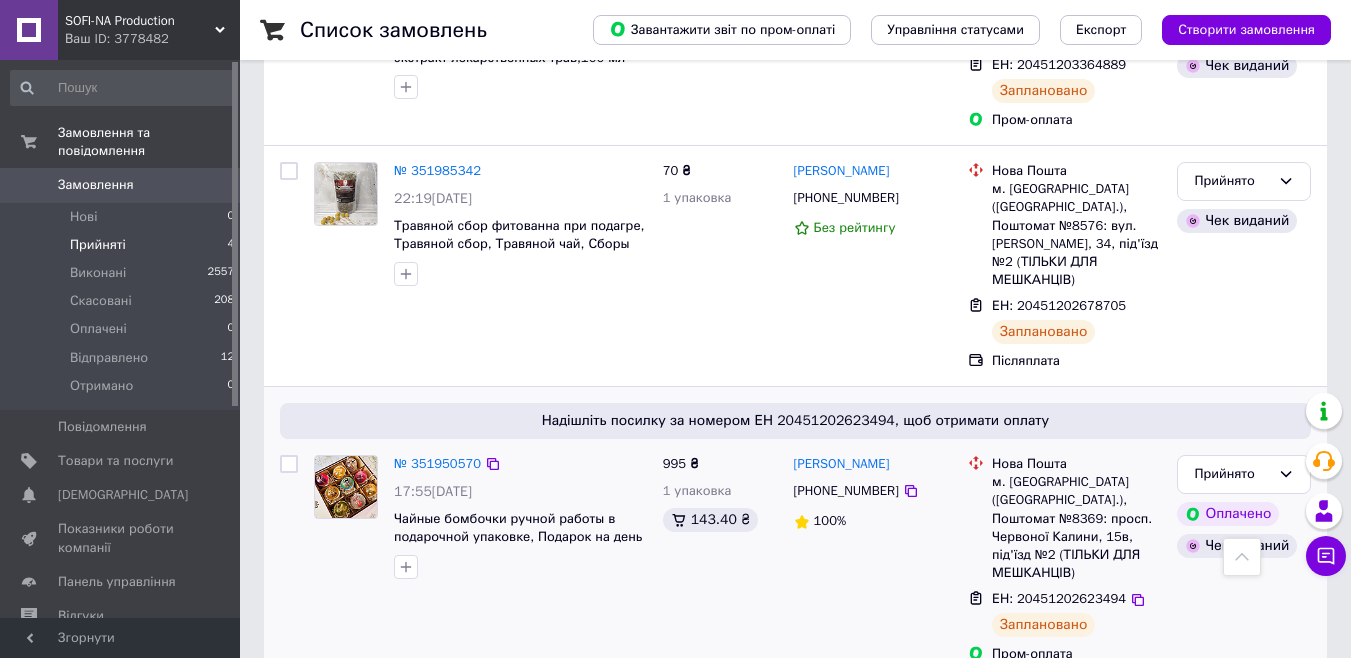 click on "№ 351950570" at bounding box center [437, 464] 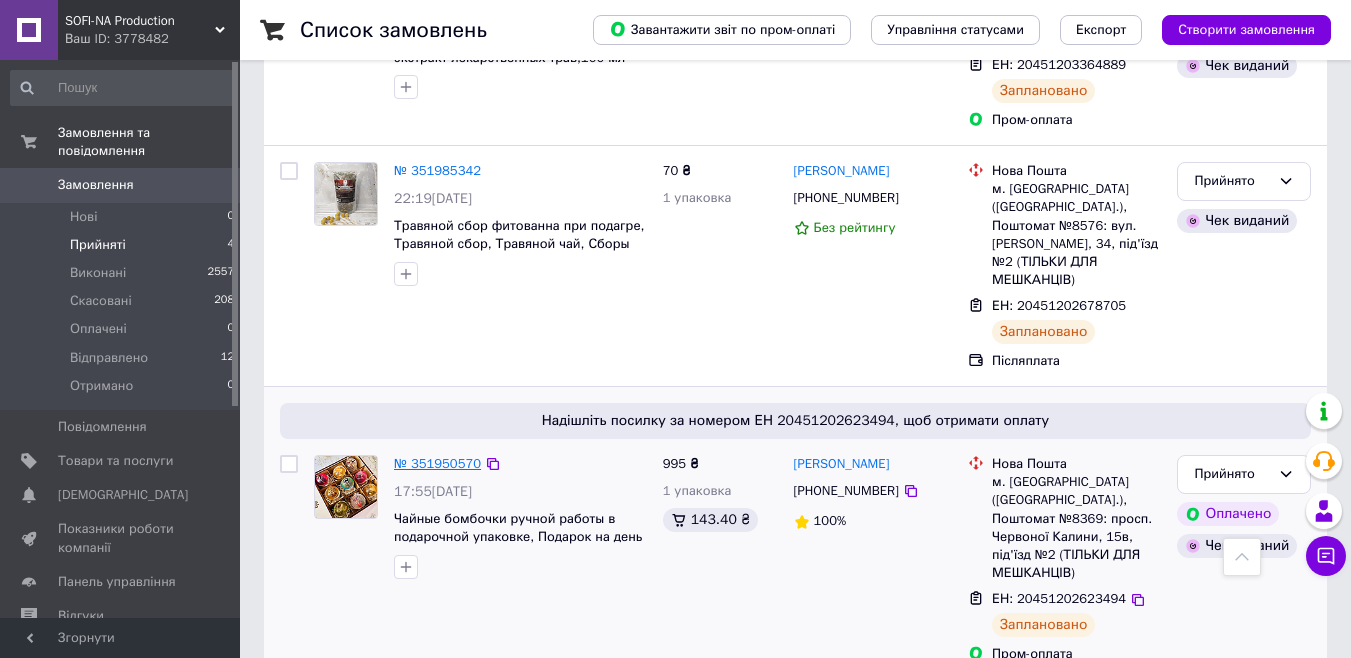 click on "№ 351950570" at bounding box center (437, 463) 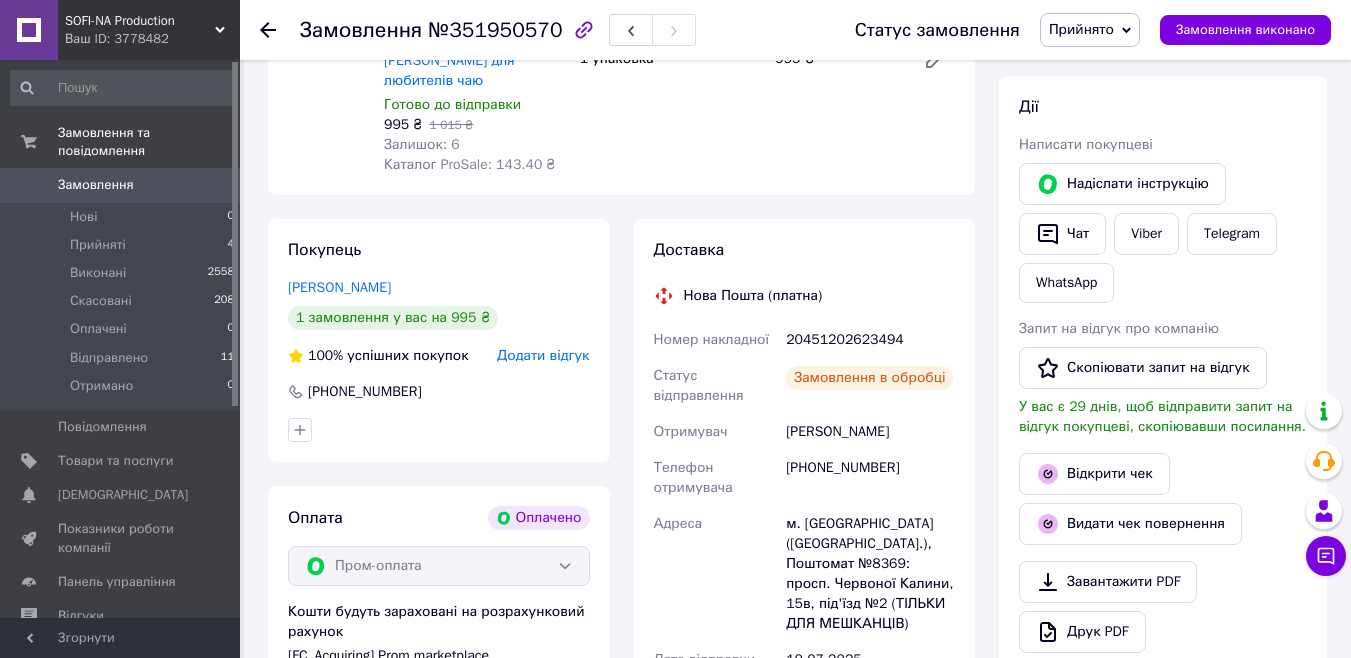 scroll, scrollTop: 600, scrollLeft: 0, axis: vertical 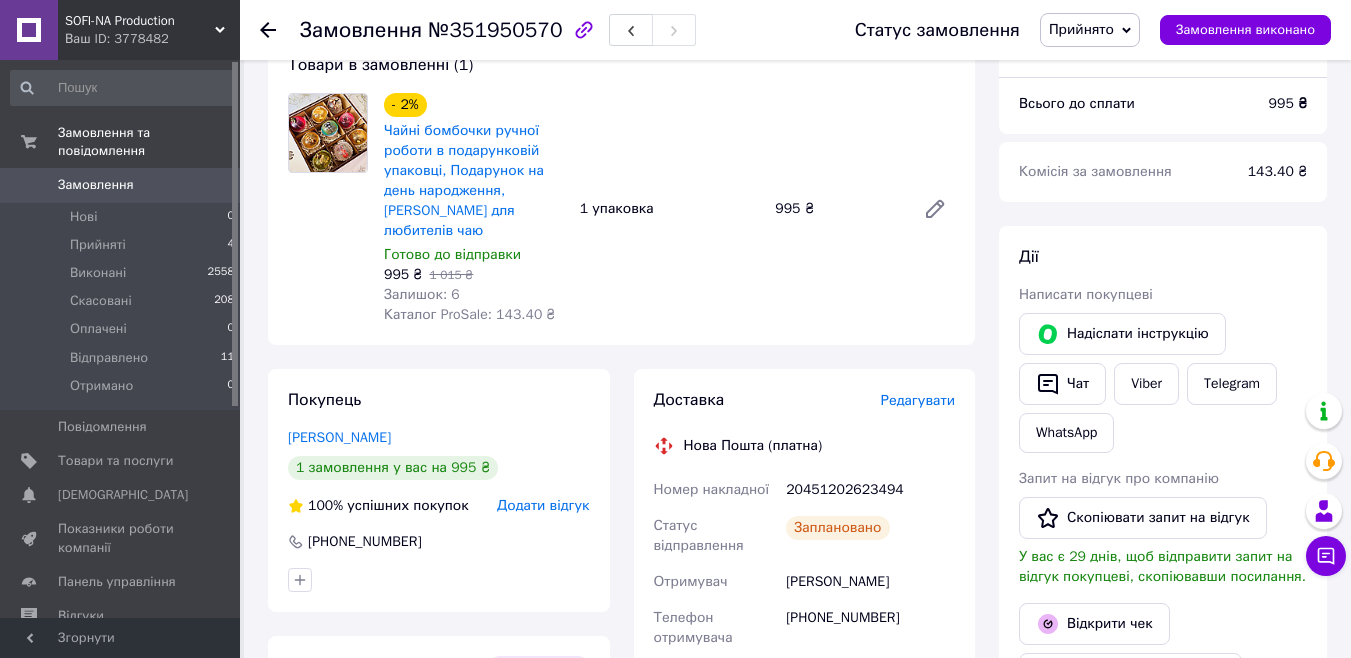 click 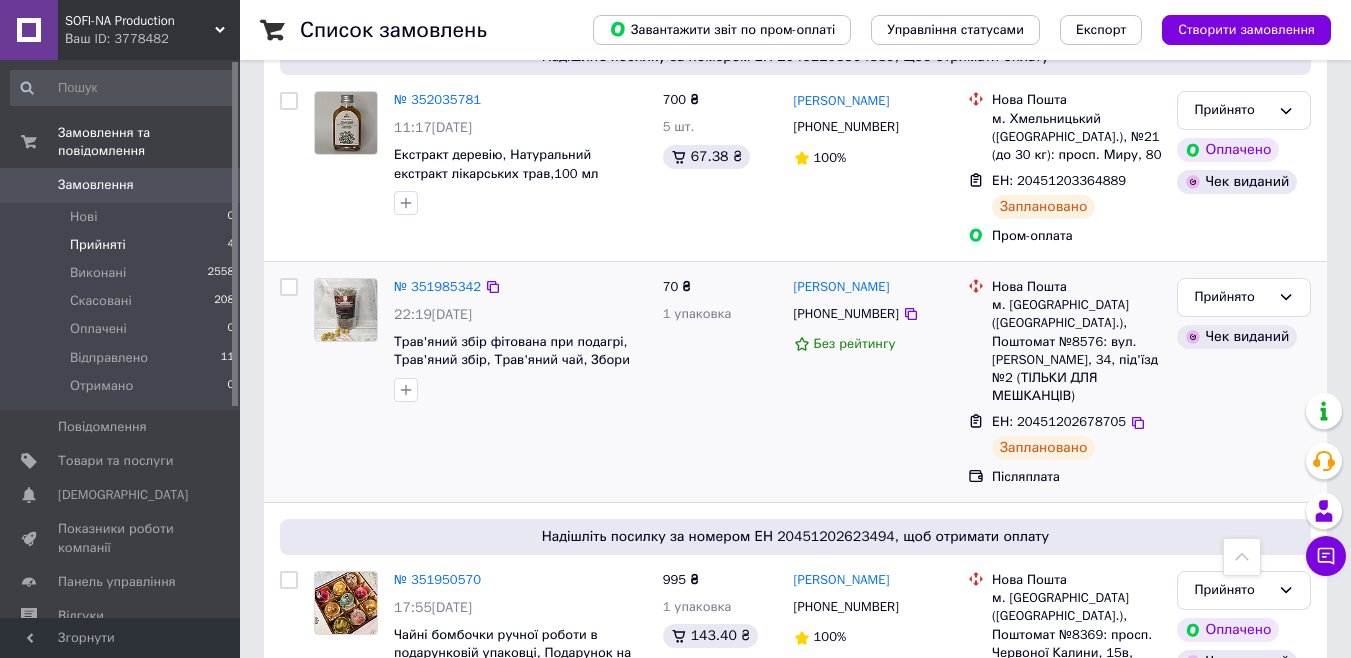 scroll, scrollTop: 500, scrollLeft: 0, axis: vertical 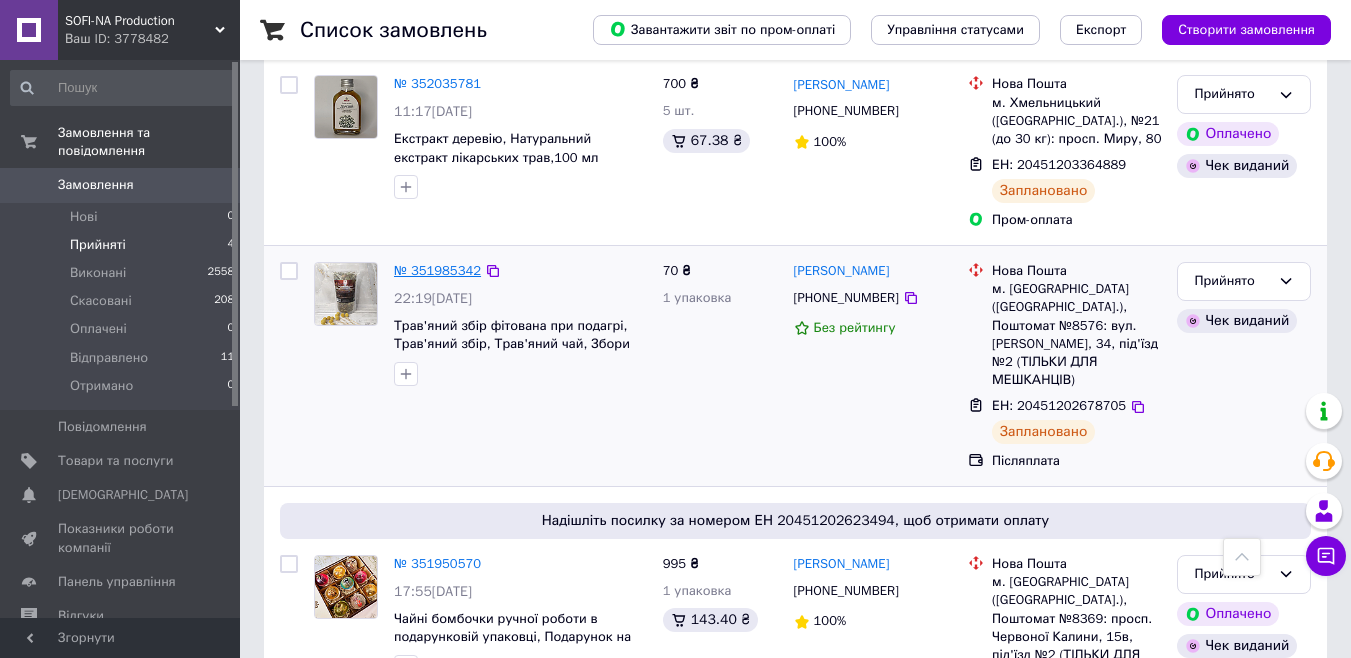 click on "№ 351985342" at bounding box center (437, 270) 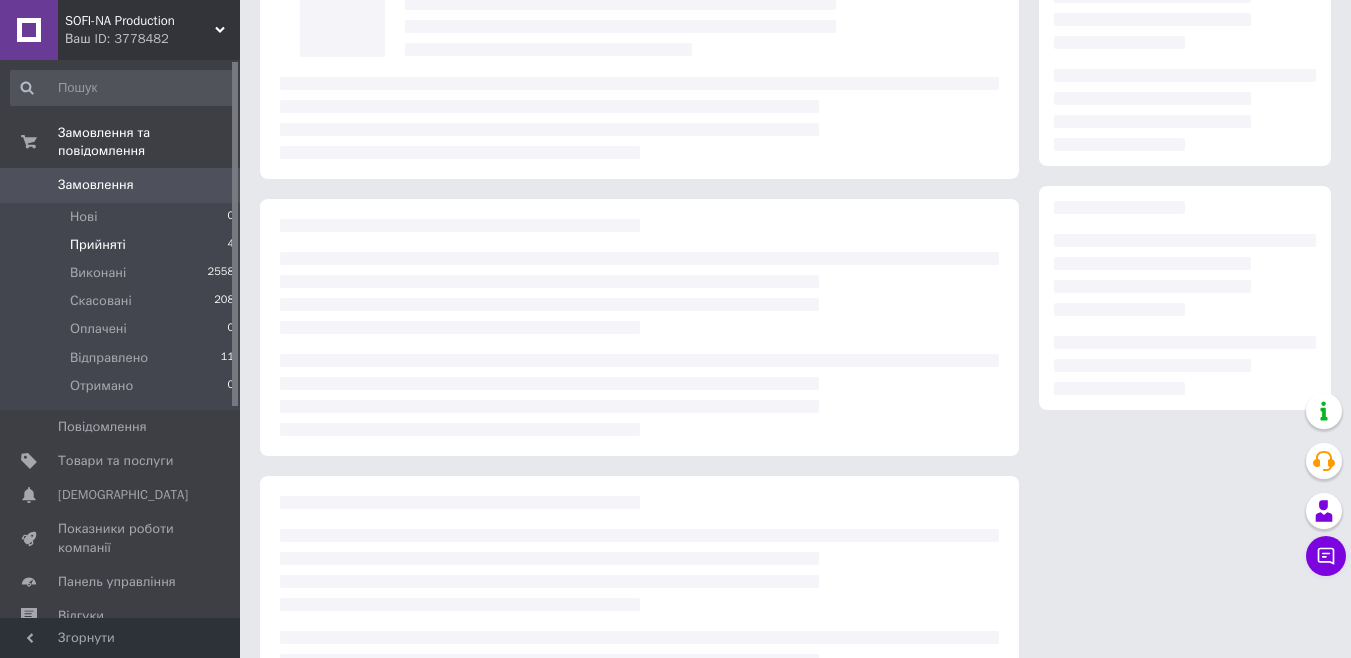 scroll, scrollTop: 156, scrollLeft: 0, axis: vertical 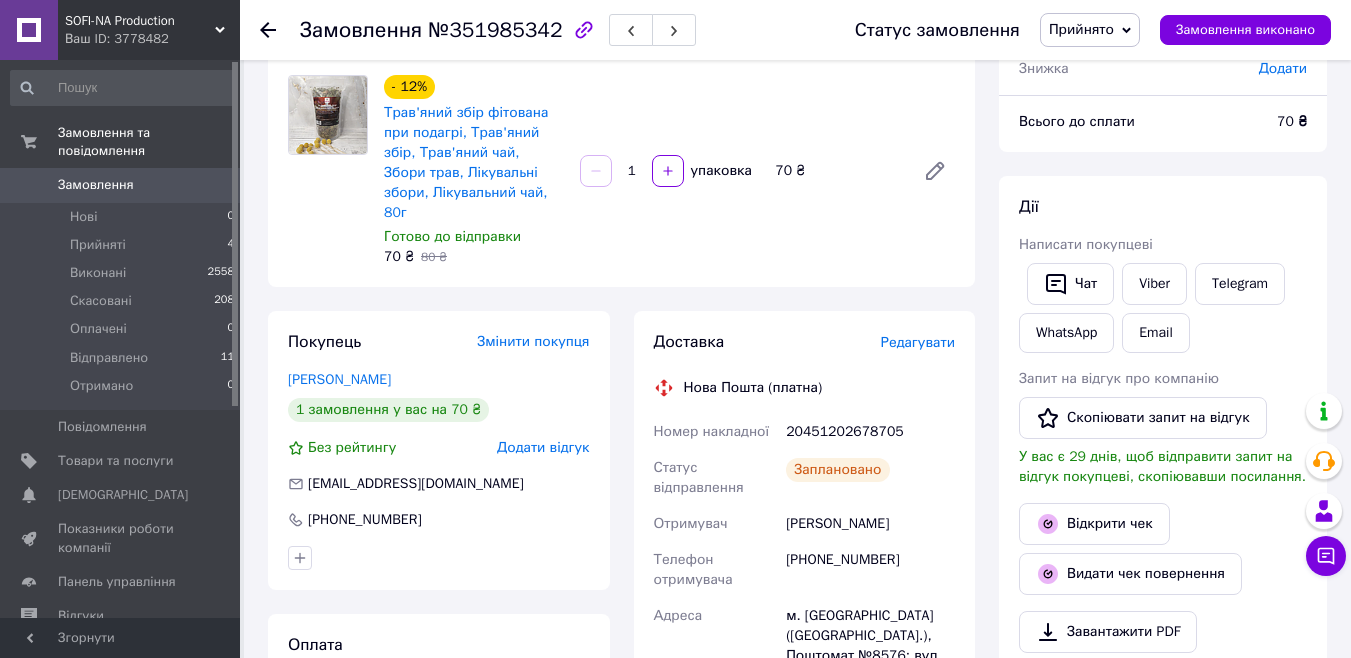 click 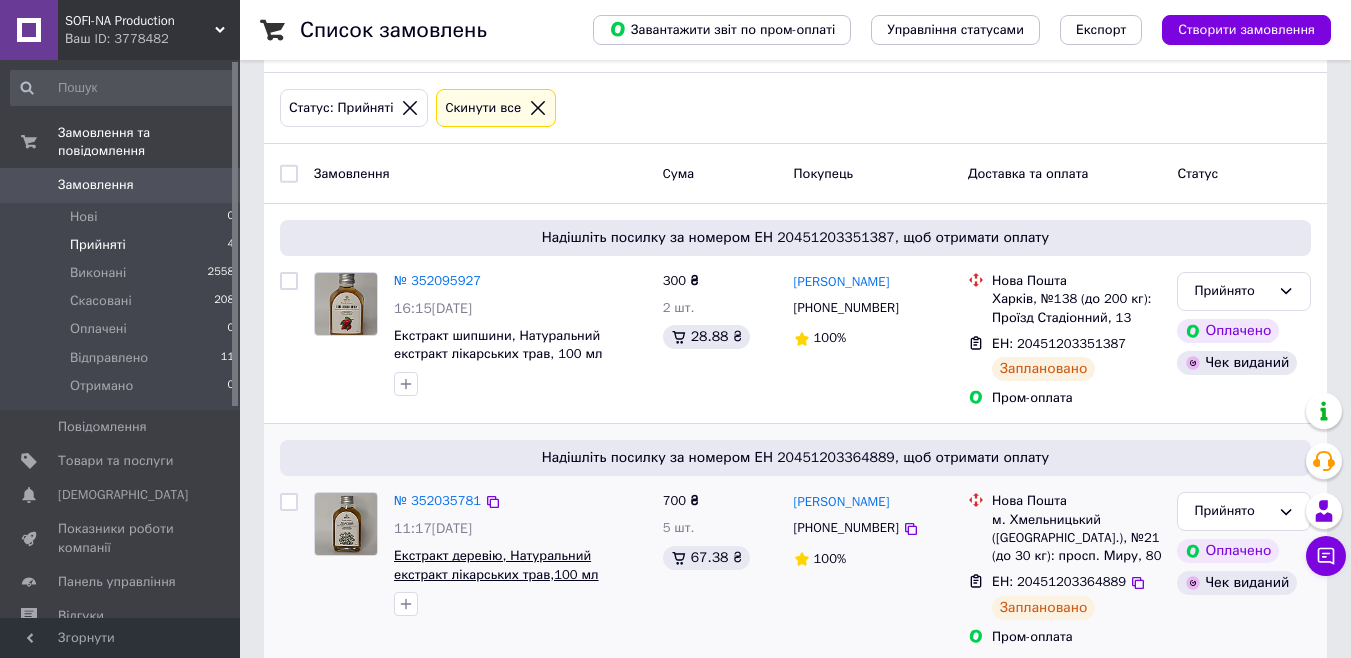 scroll, scrollTop: 200, scrollLeft: 0, axis: vertical 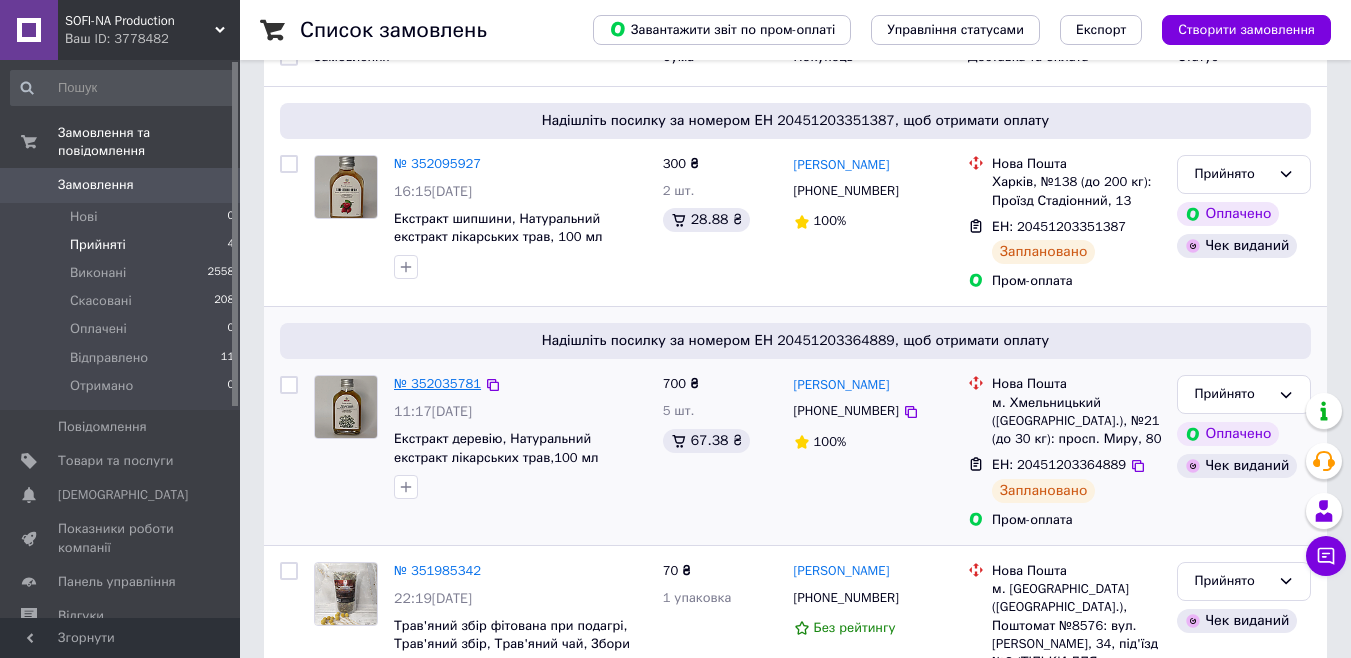 click on "№ 352035781" at bounding box center [437, 383] 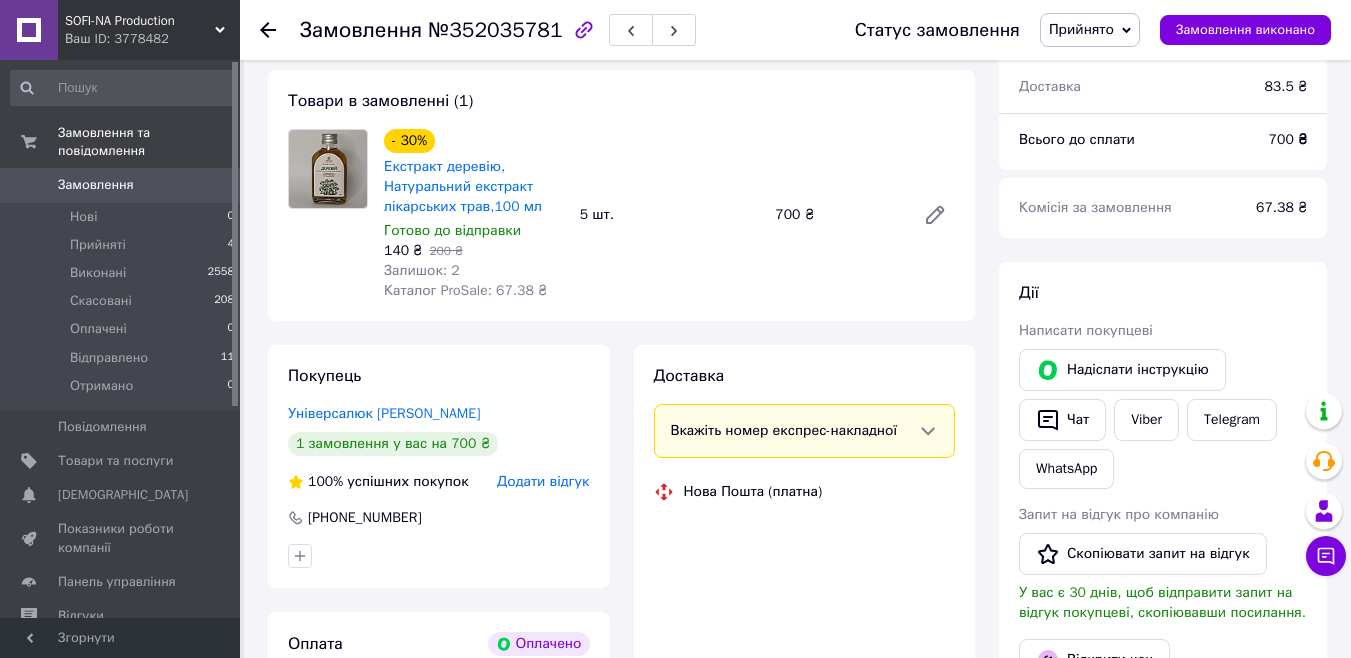 scroll, scrollTop: 200, scrollLeft: 0, axis: vertical 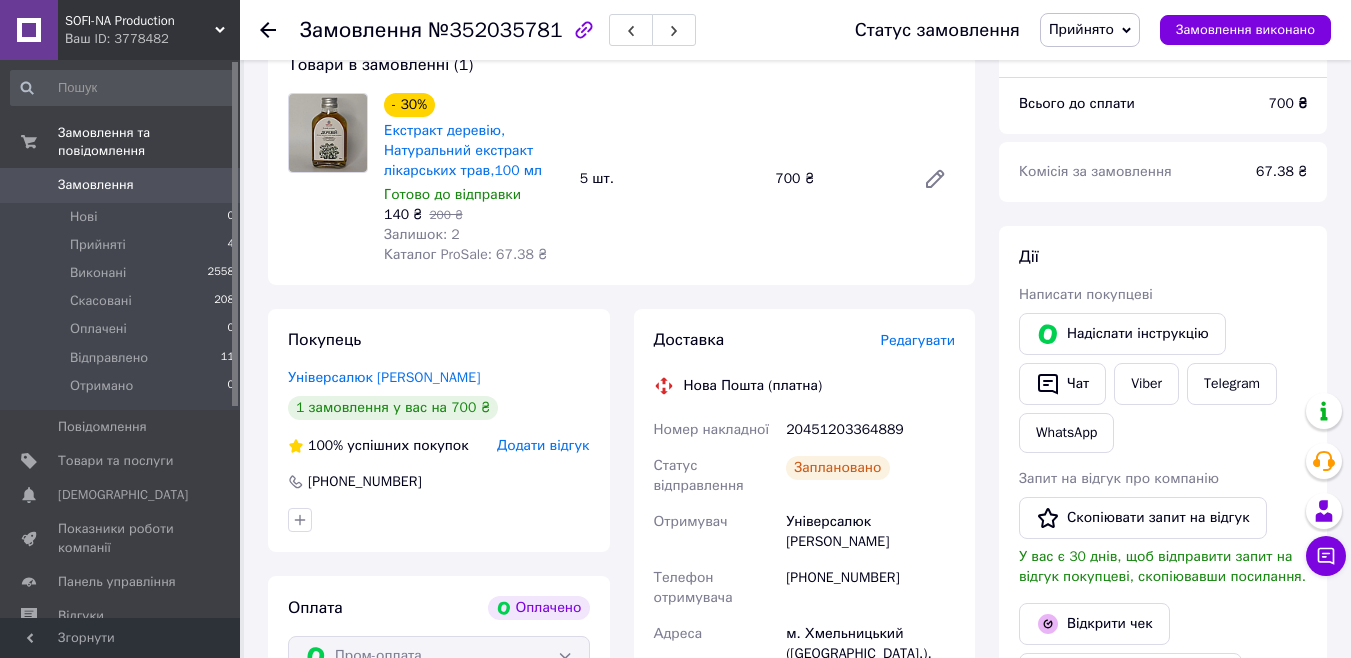 click on "Замовлення №352035781 Статус замовлення Прийнято Виконано Скасовано Оплачено Відправлено Отримано Замовлення виконано" at bounding box center (795, 30) 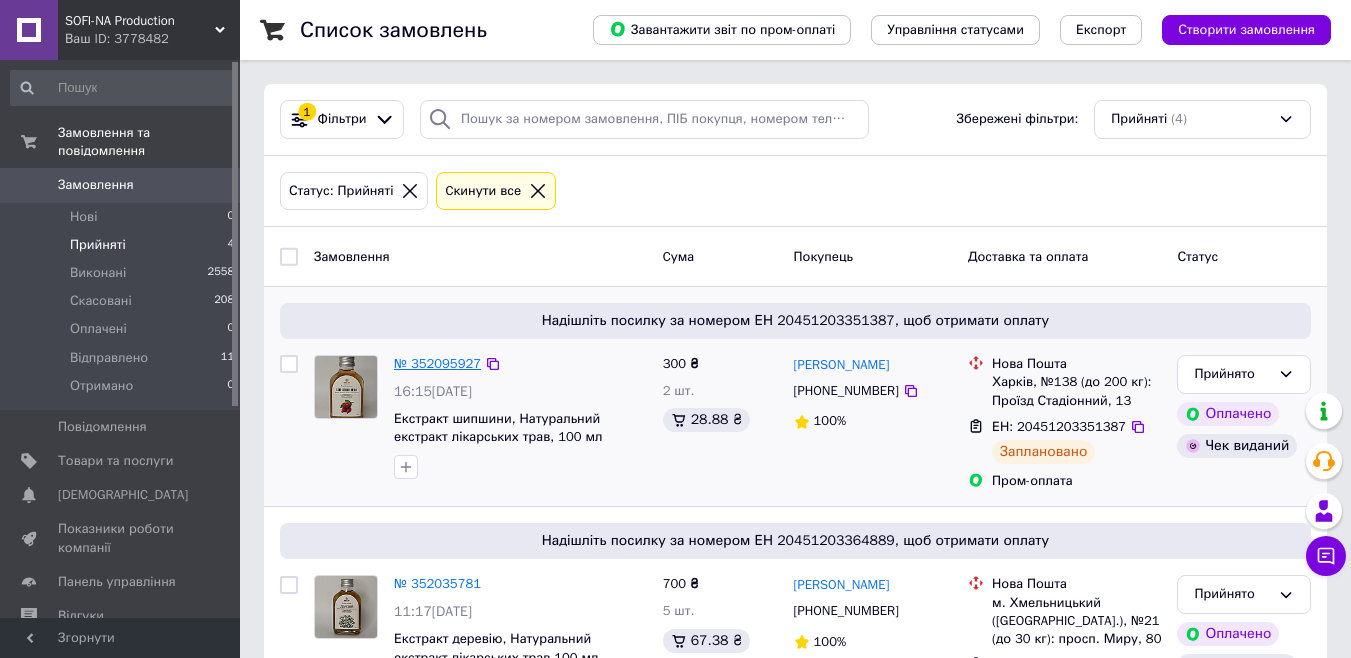 click on "№ 352095927" at bounding box center [437, 363] 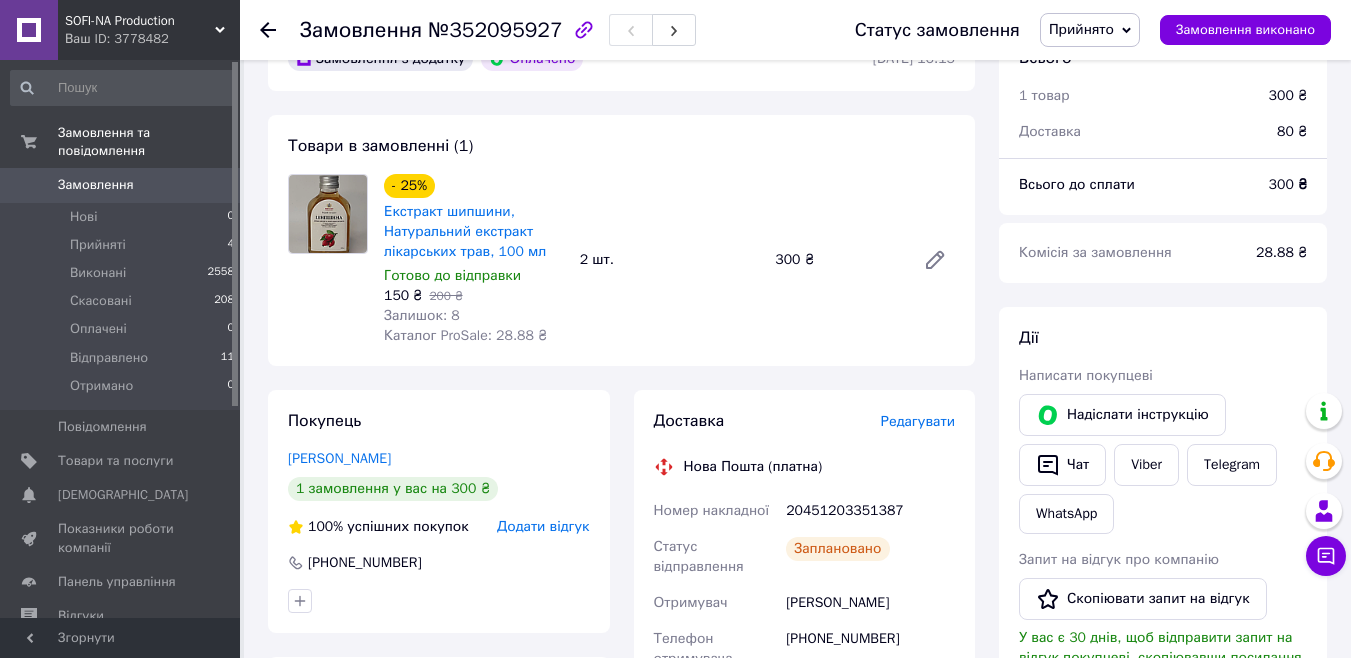 scroll, scrollTop: 100, scrollLeft: 0, axis: vertical 